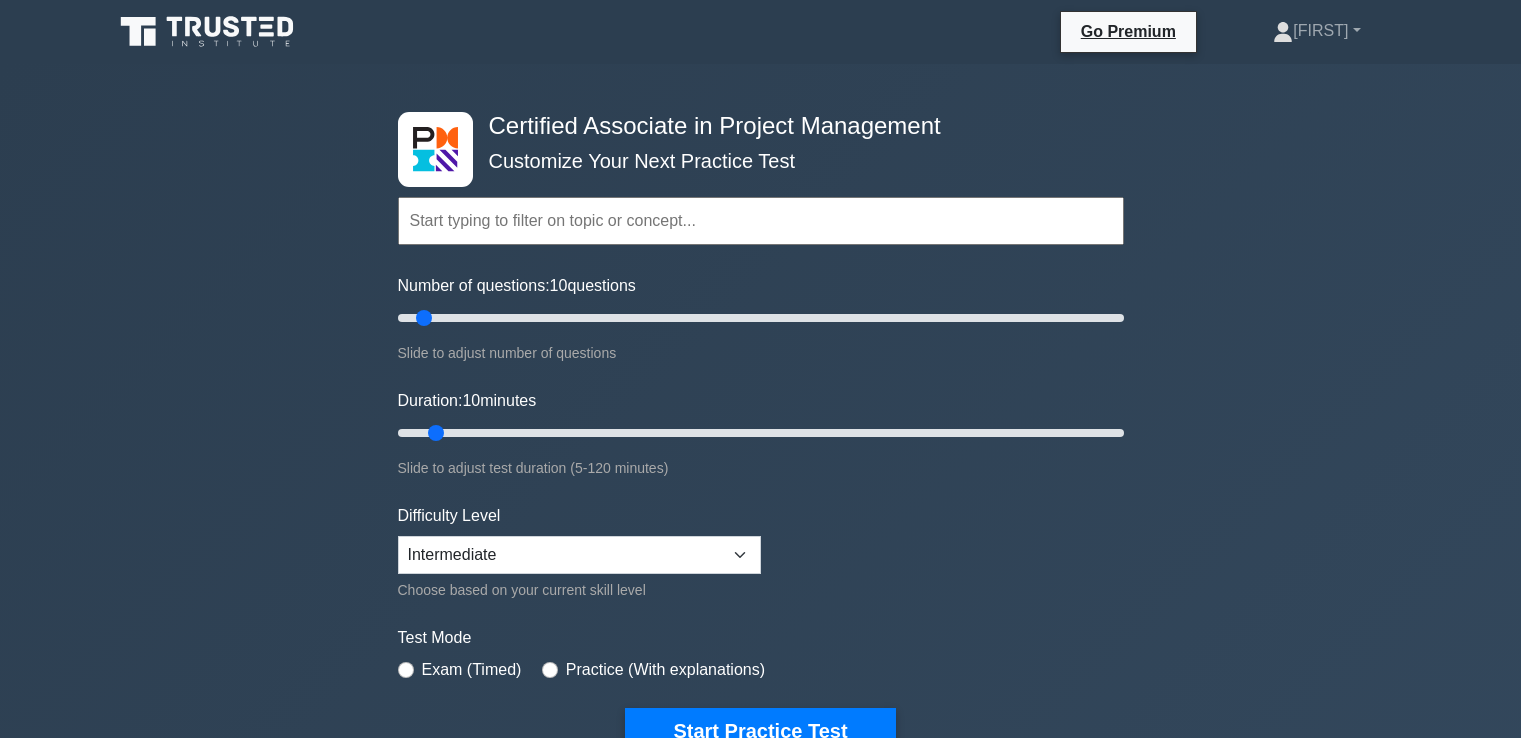 scroll, scrollTop: 0, scrollLeft: 0, axis: both 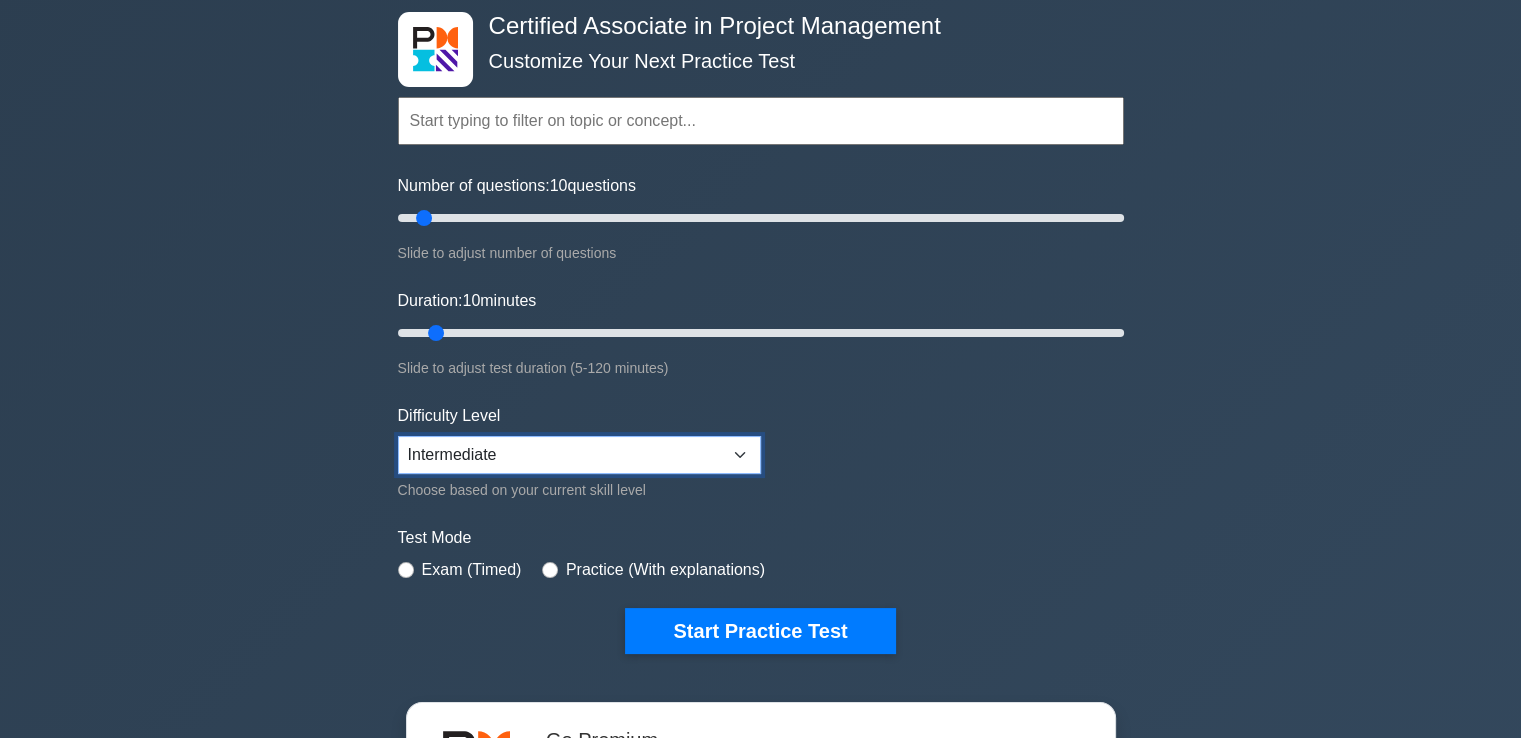 click on "Beginner
Intermediate
Expert" at bounding box center [579, 455] 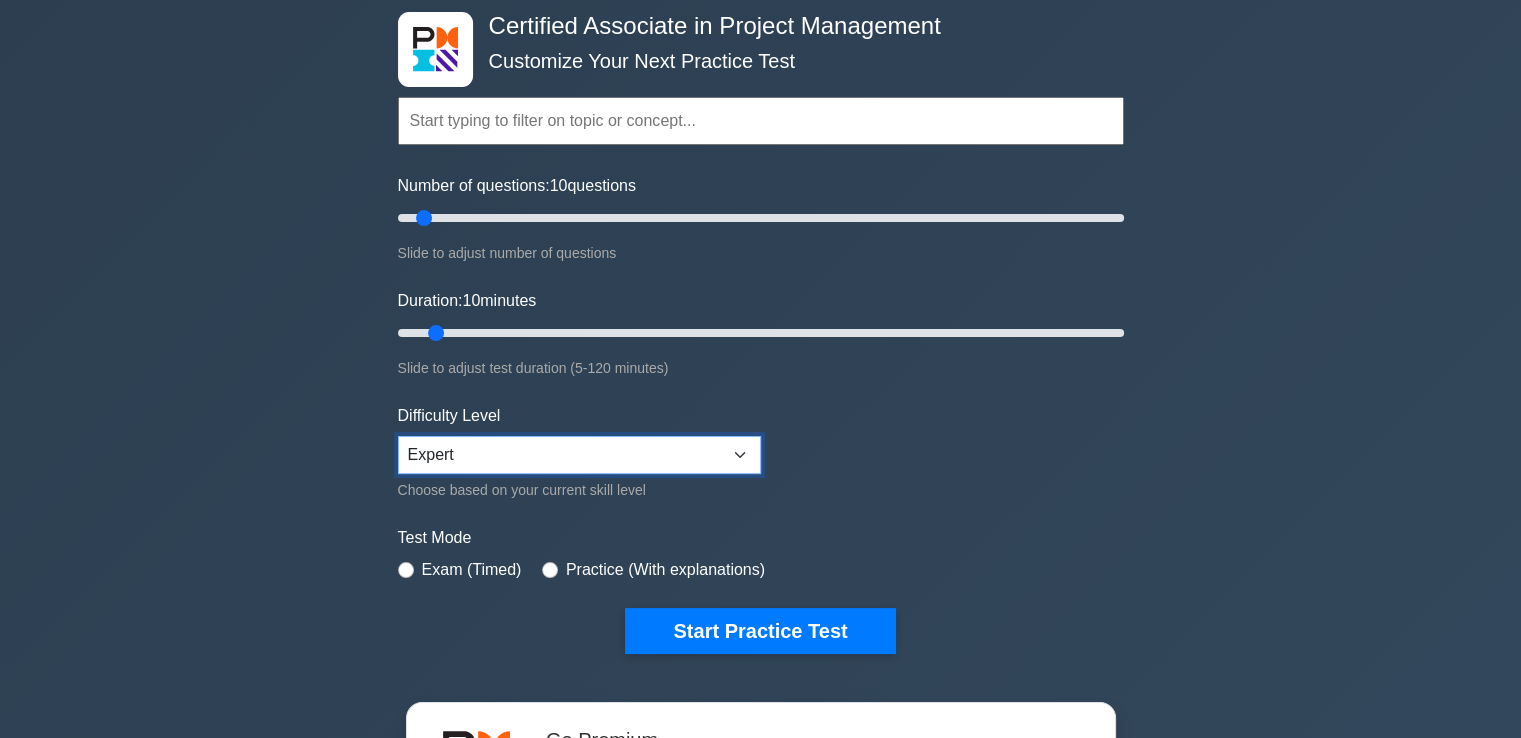 click on "Beginner
Intermediate
Expert" at bounding box center (579, 455) 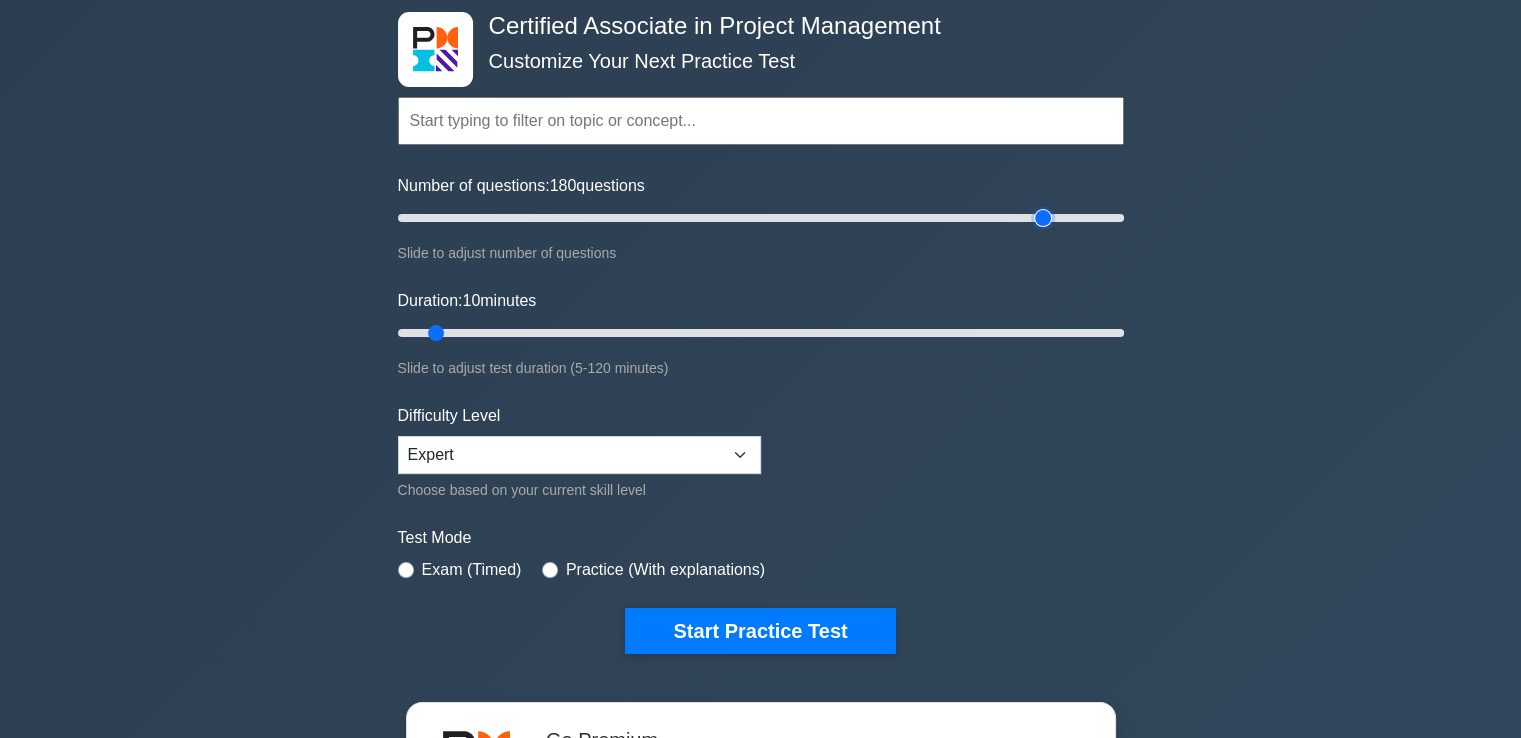 drag, startPoint x: 421, startPoint y: 217, endPoint x: 1033, endPoint y: 237, distance: 612.3267 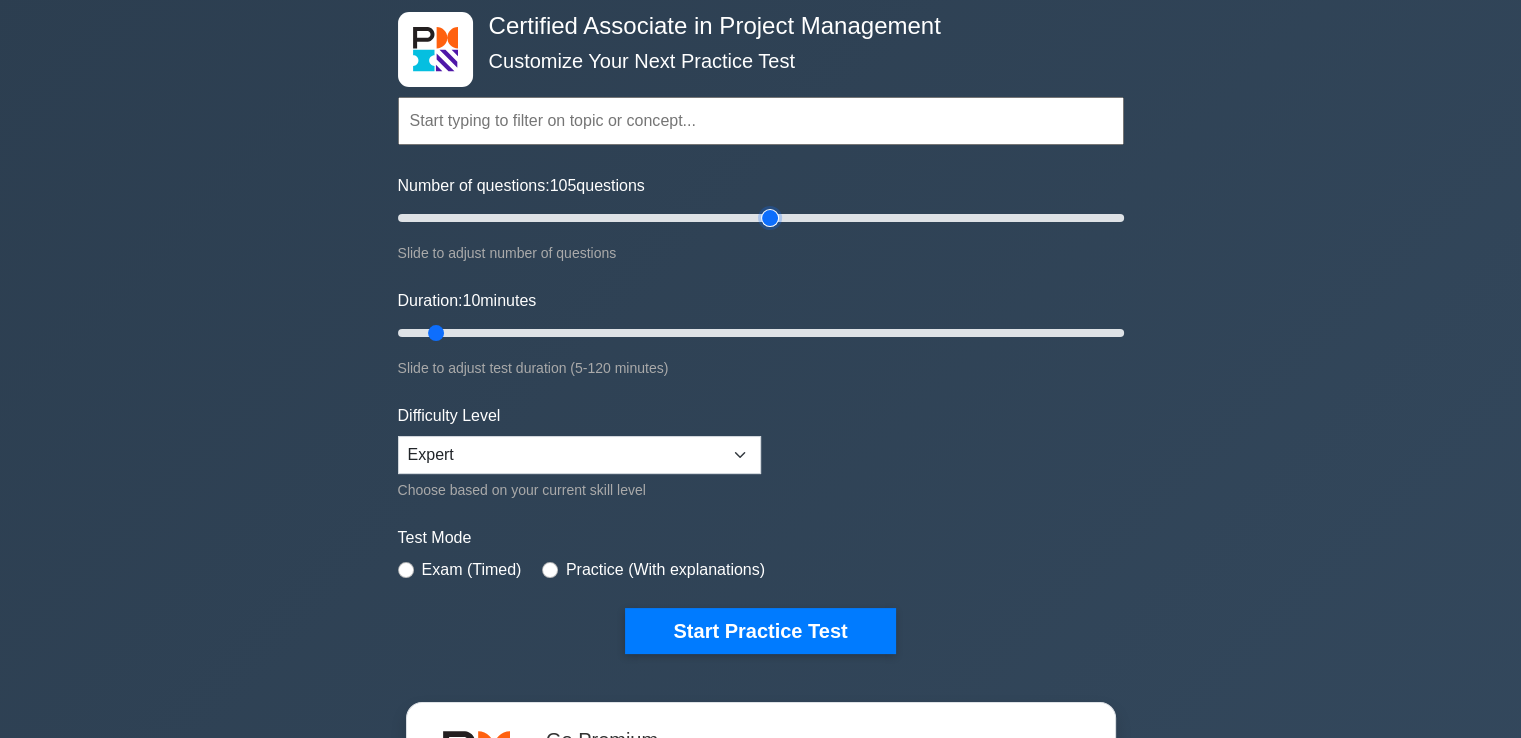 drag, startPoint x: 1037, startPoint y: 215, endPoint x: 766, endPoint y: 239, distance: 272.06067 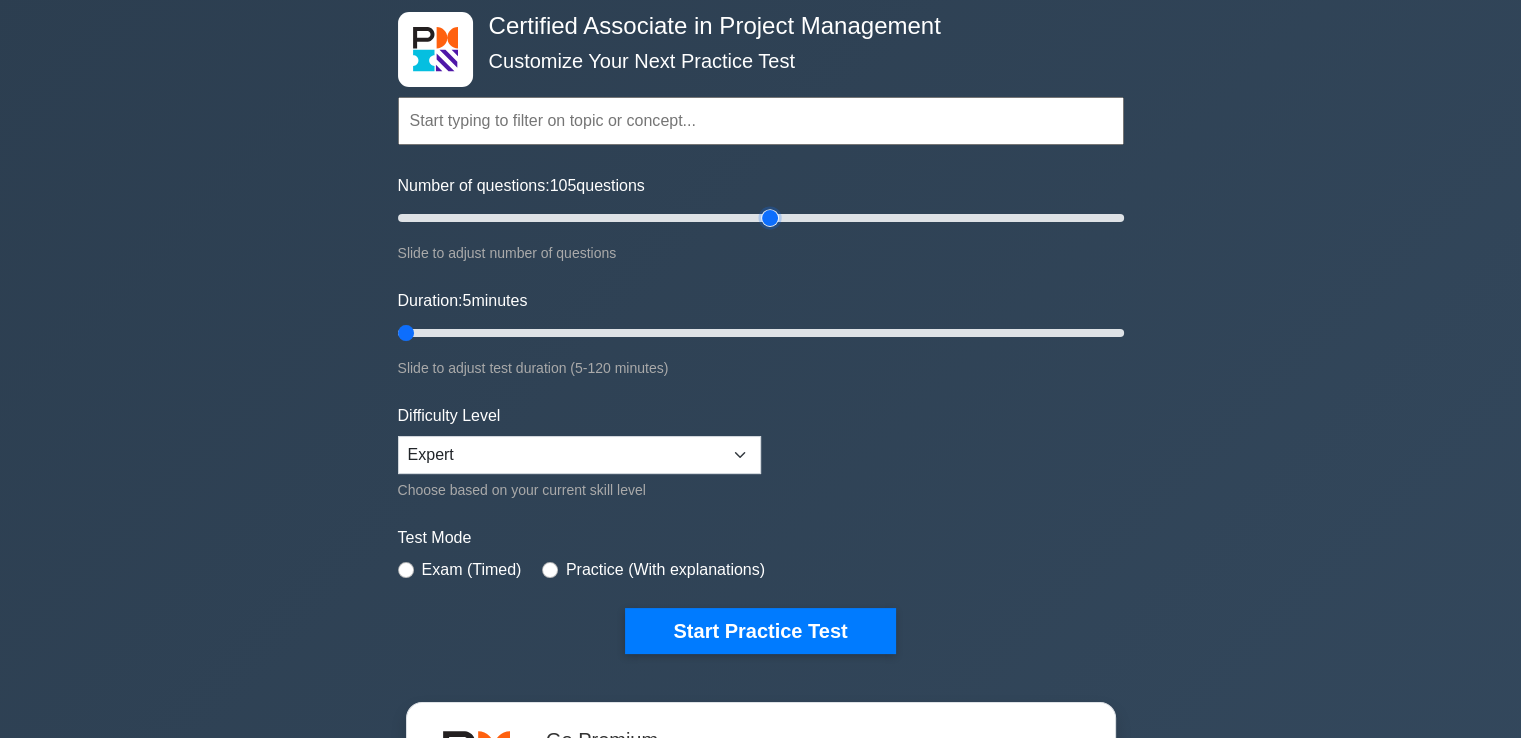 drag, startPoint x: 436, startPoint y: 326, endPoint x: 272, endPoint y: 303, distance: 165.60495 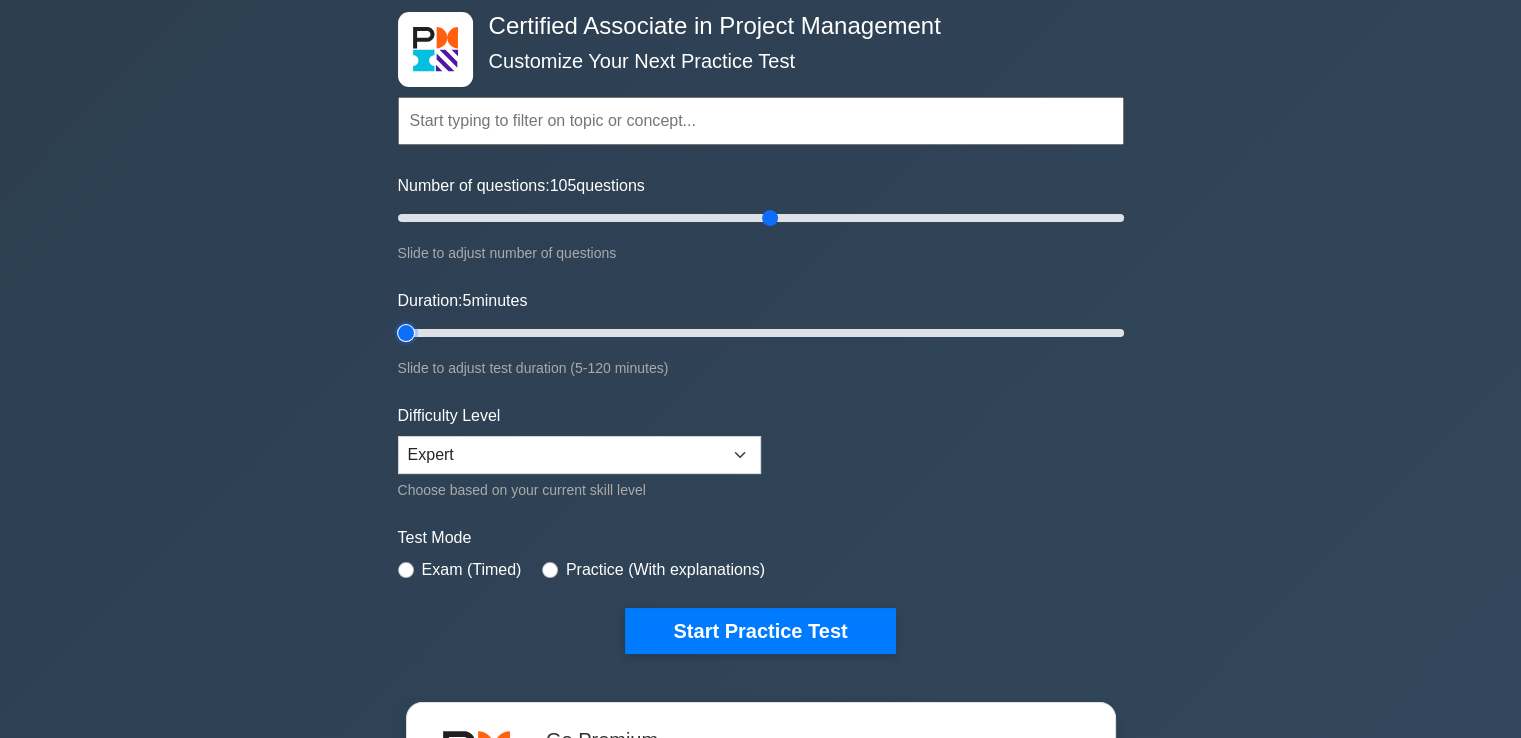 type on "[NUMBER]" 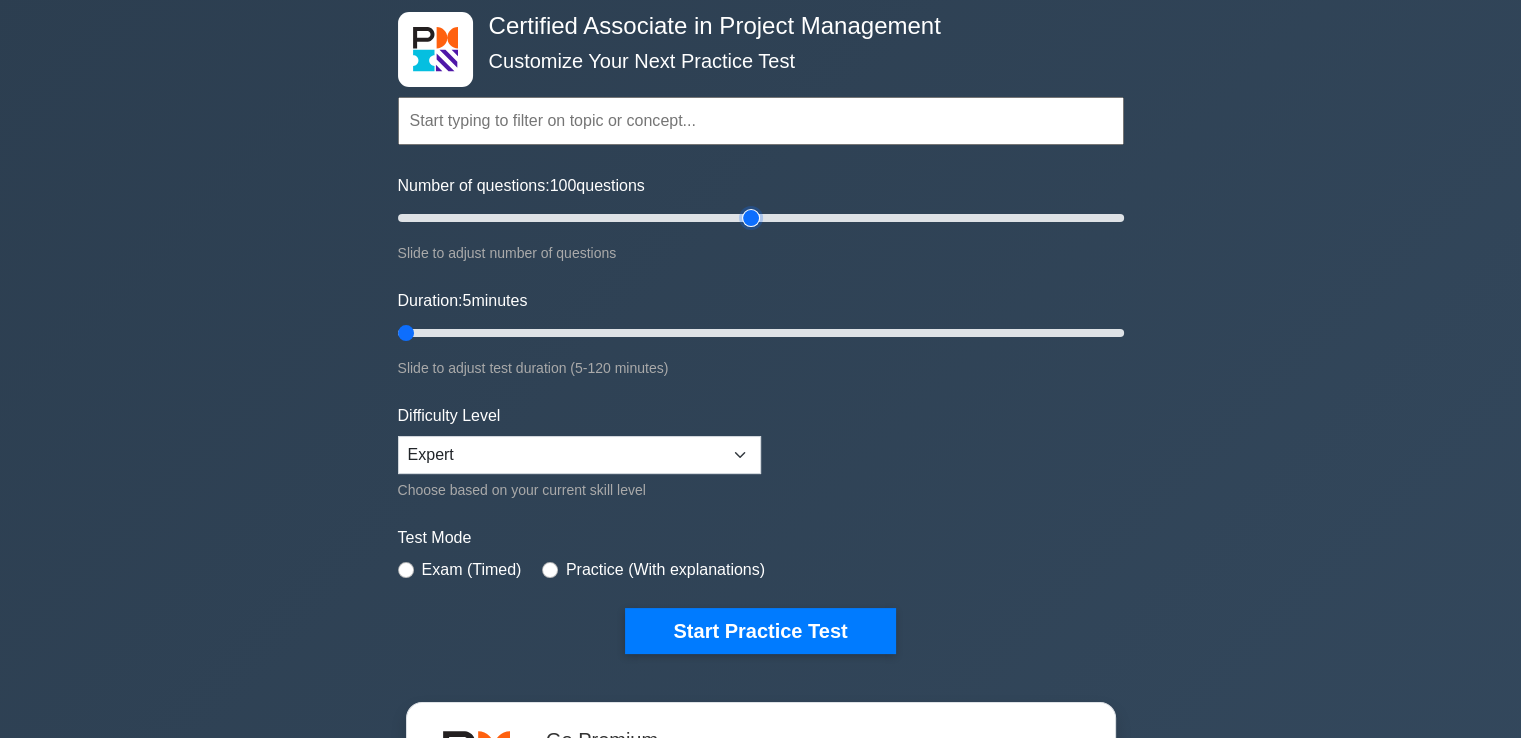 drag, startPoint x: 771, startPoint y: 217, endPoint x: 743, endPoint y: 222, distance: 28.442924 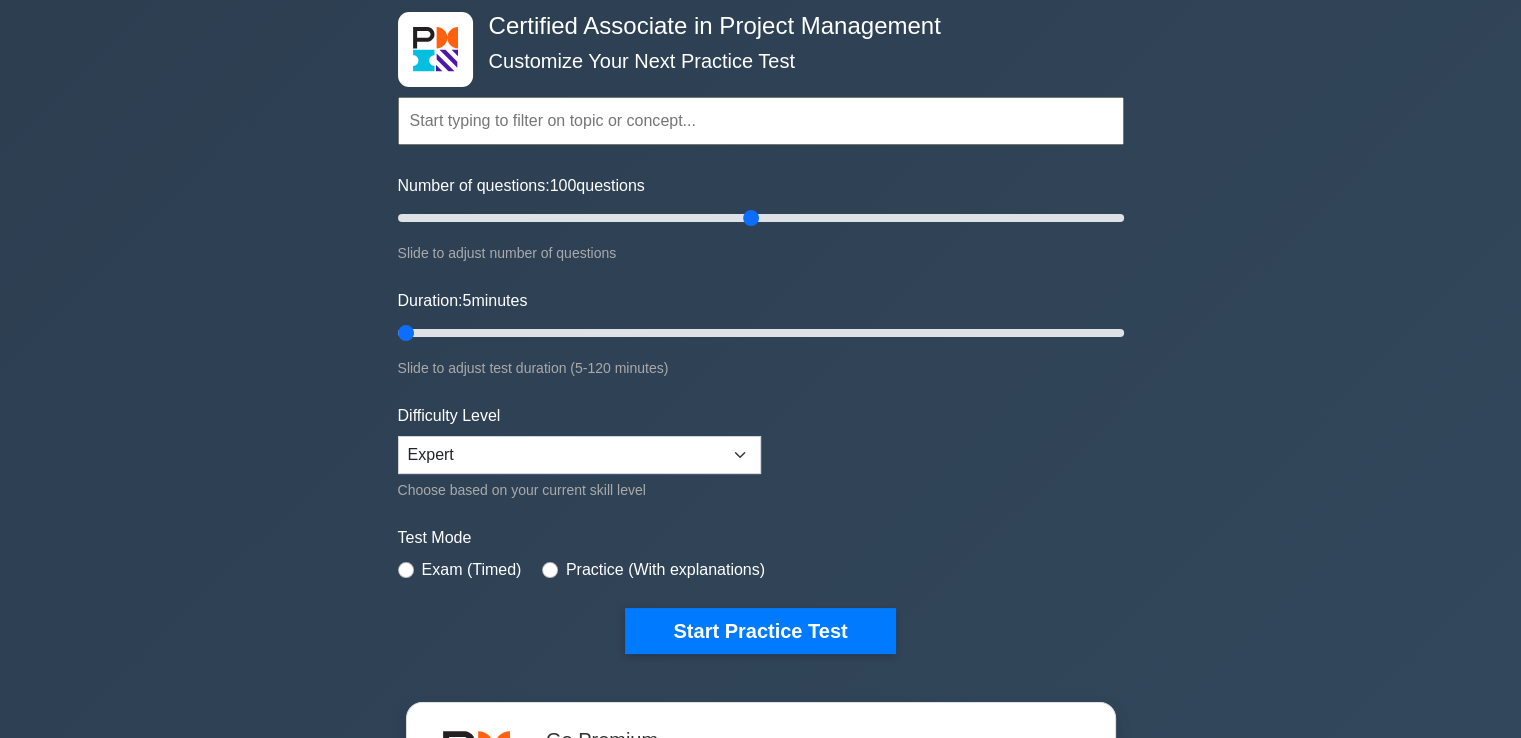 click on "Practice (With explanations)" at bounding box center (665, 570) 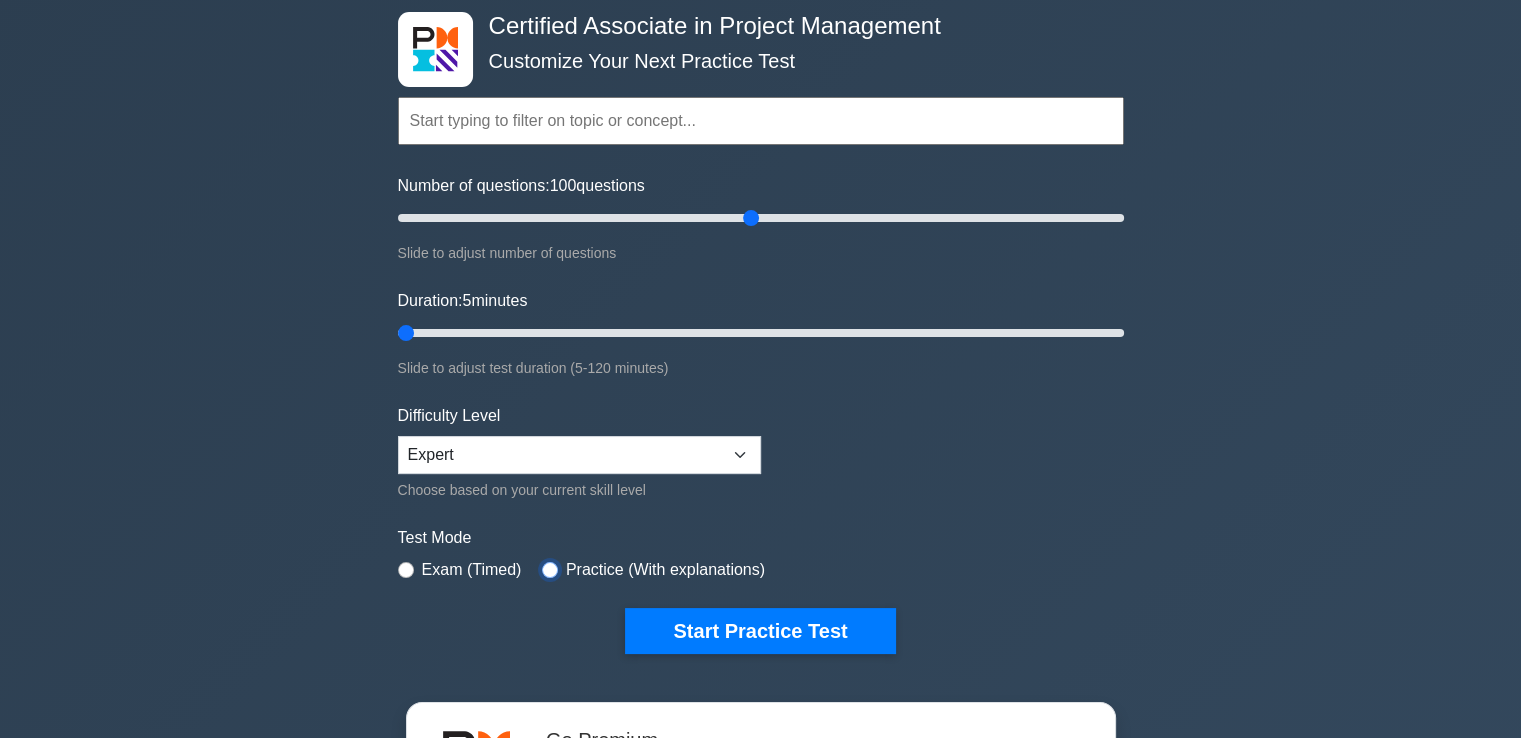 click at bounding box center [550, 570] 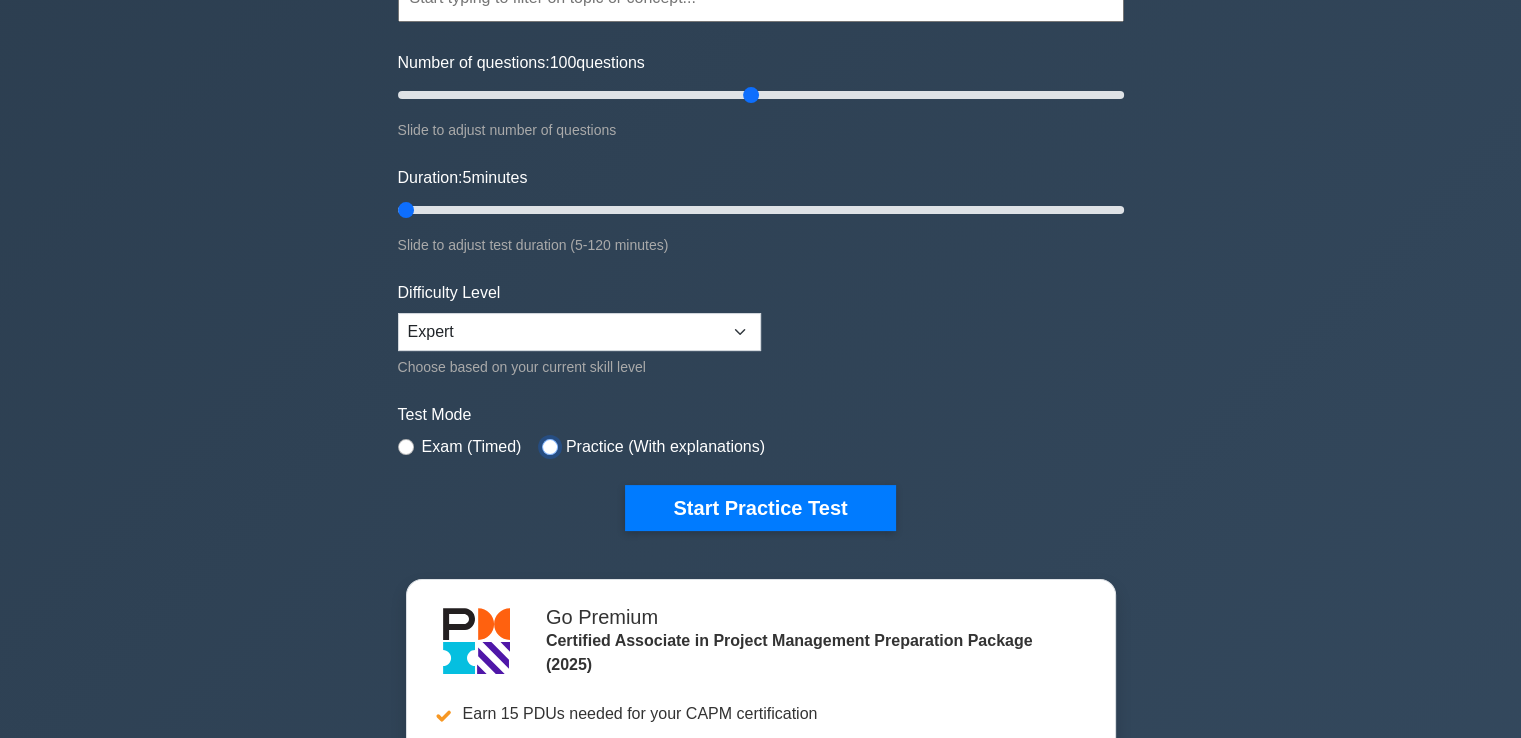 scroll, scrollTop: 0, scrollLeft: 0, axis: both 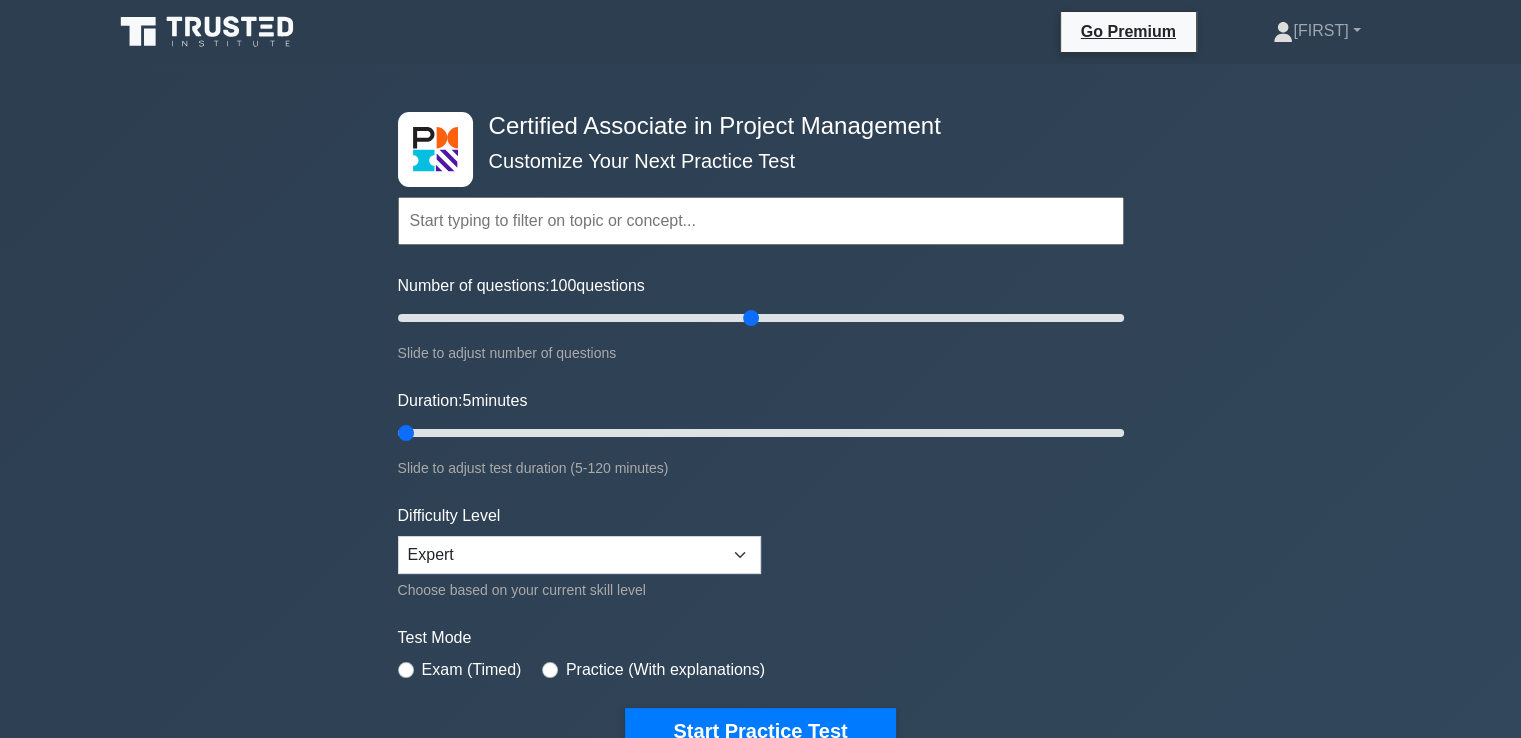 click at bounding box center [761, 221] 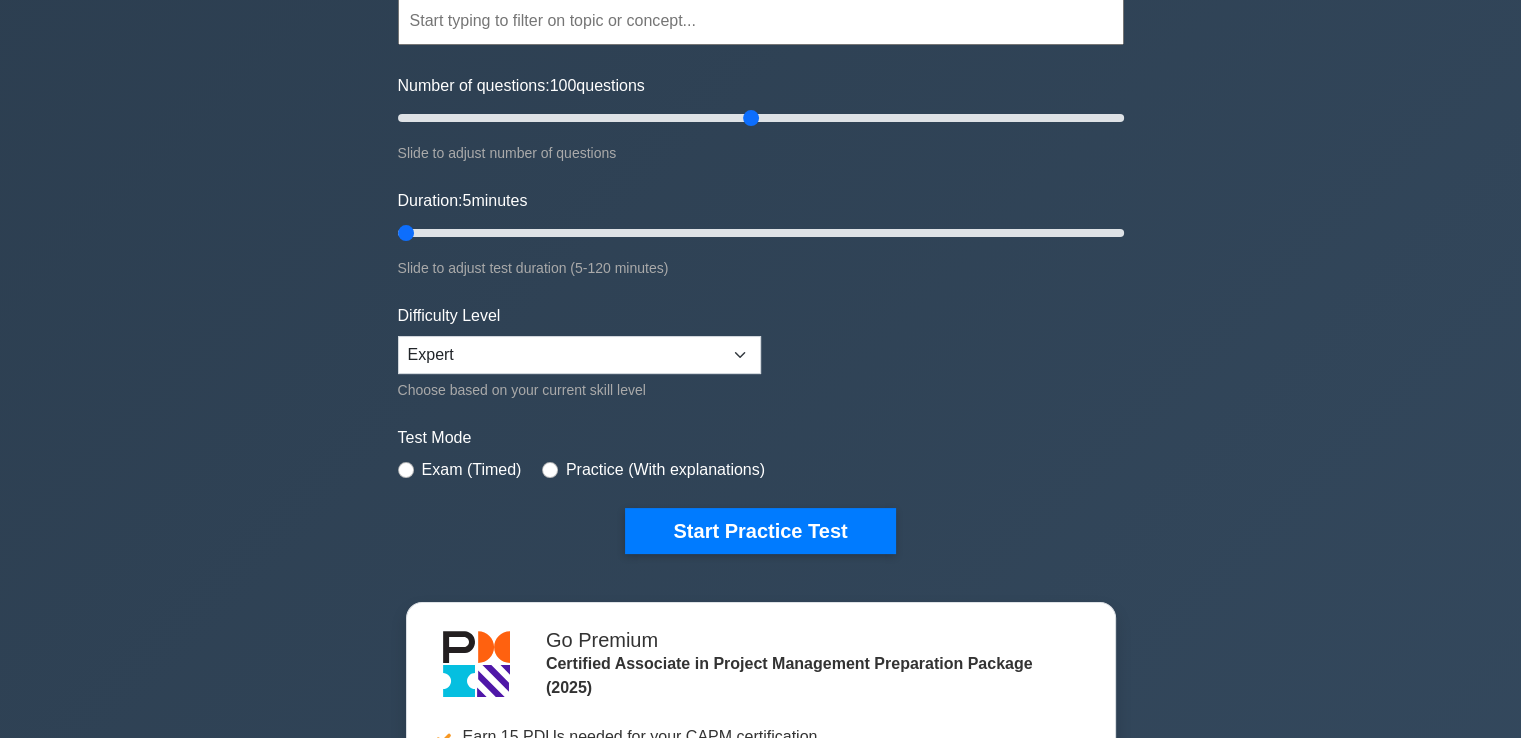 drag, startPoint x: 436, startPoint y: 229, endPoint x: 364, endPoint y: 239, distance: 72.691124 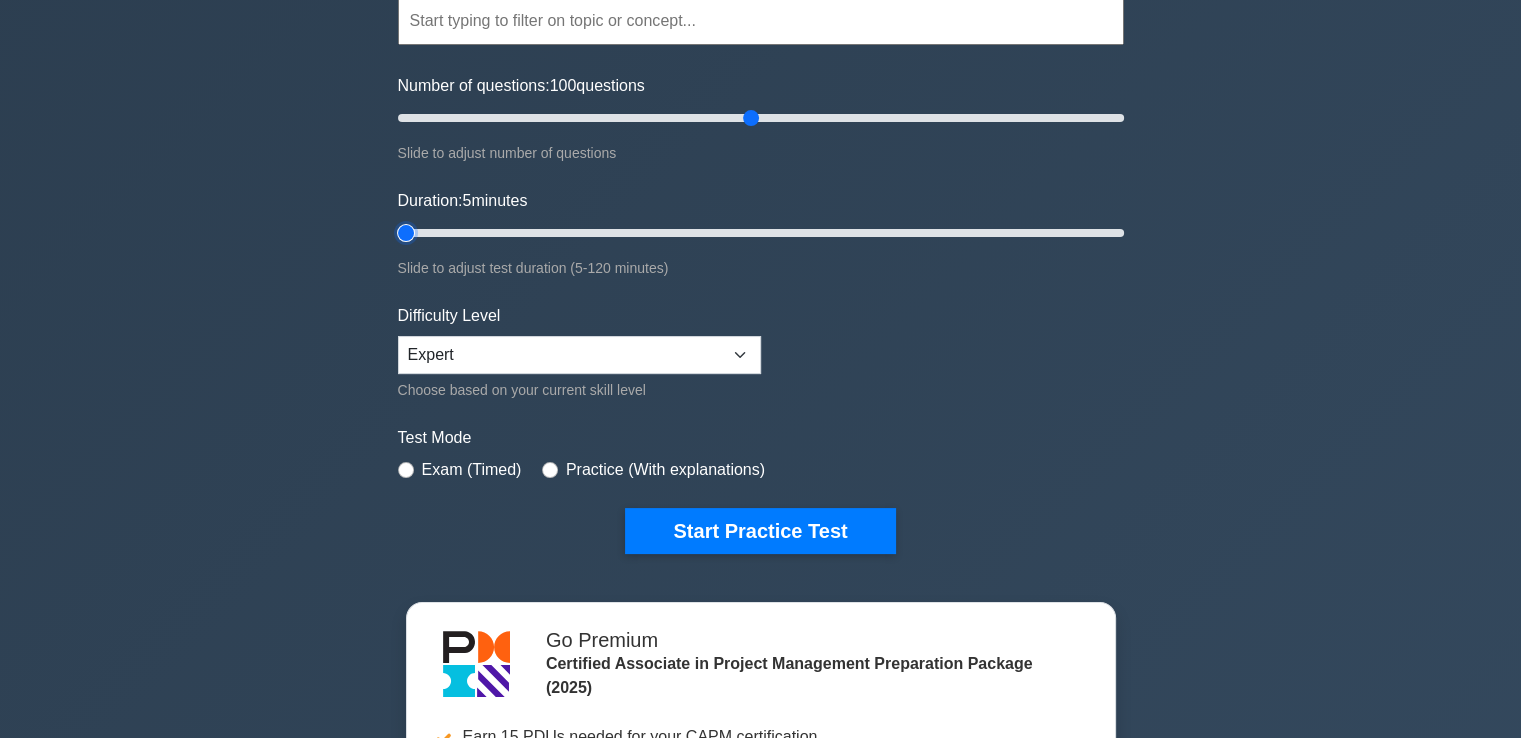 click on "Duration:  5  minutes" at bounding box center (761, 233) 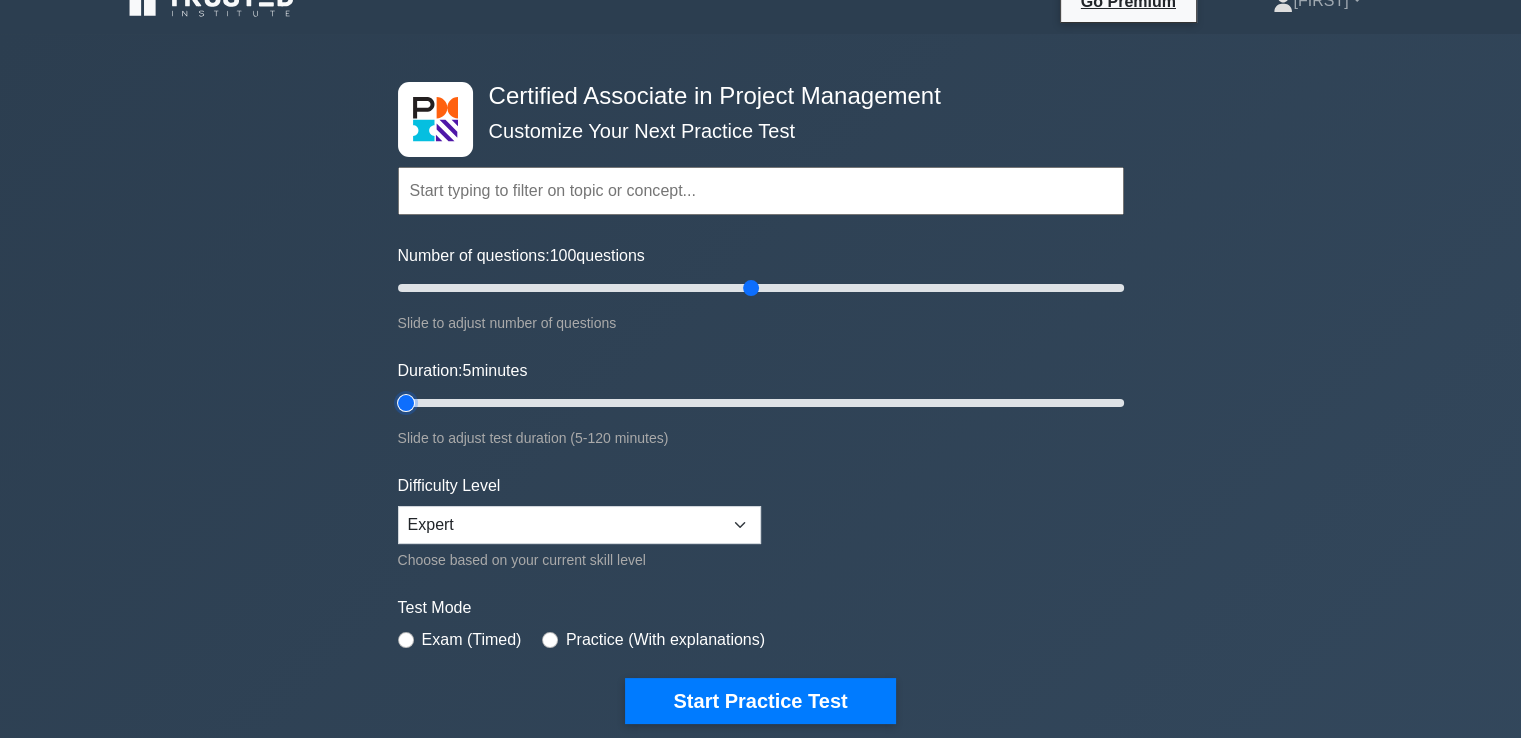 scroll, scrollTop: 0, scrollLeft: 0, axis: both 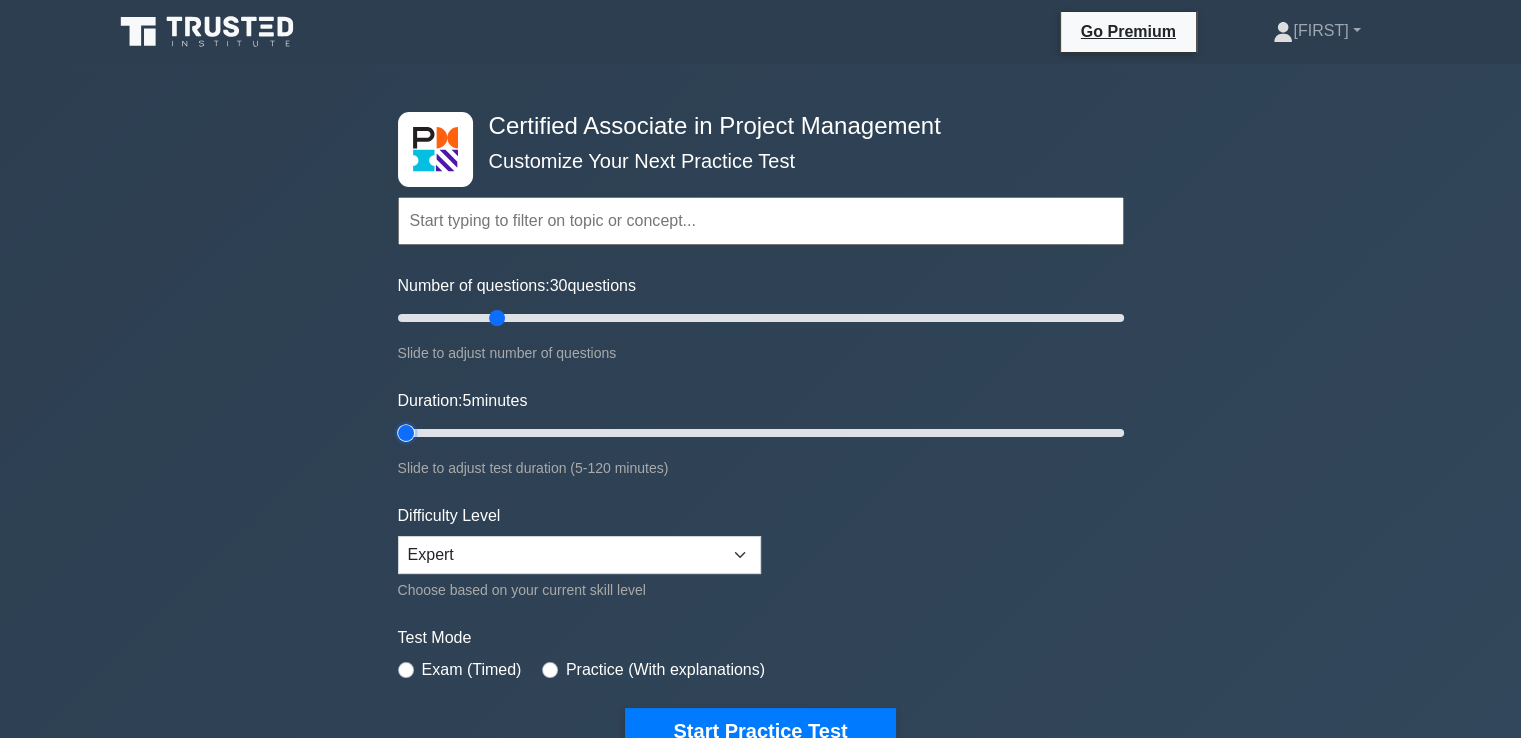 drag, startPoint x: 752, startPoint y: 314, endPoint x: 488, endPoint y: 323, distance: 264.15335 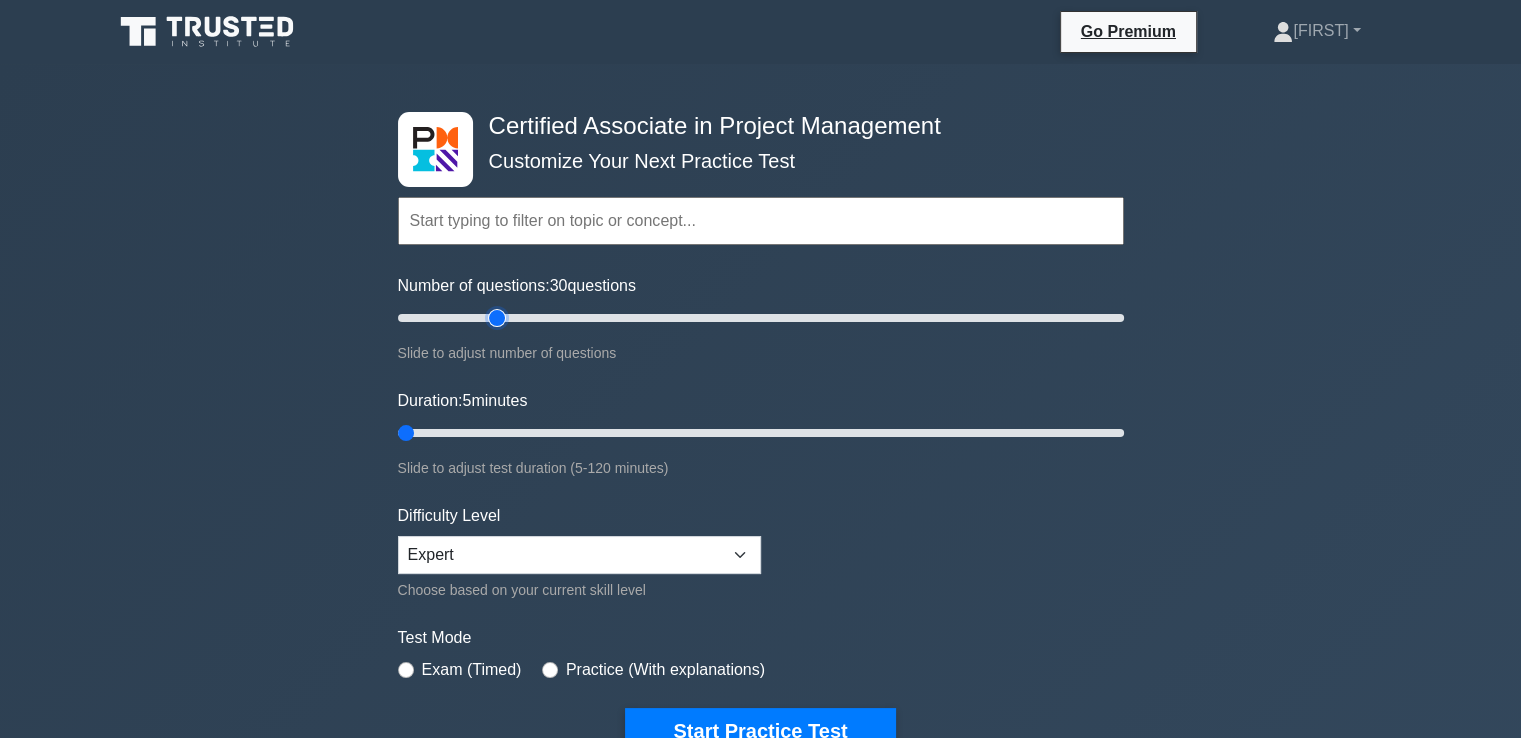type on "30" 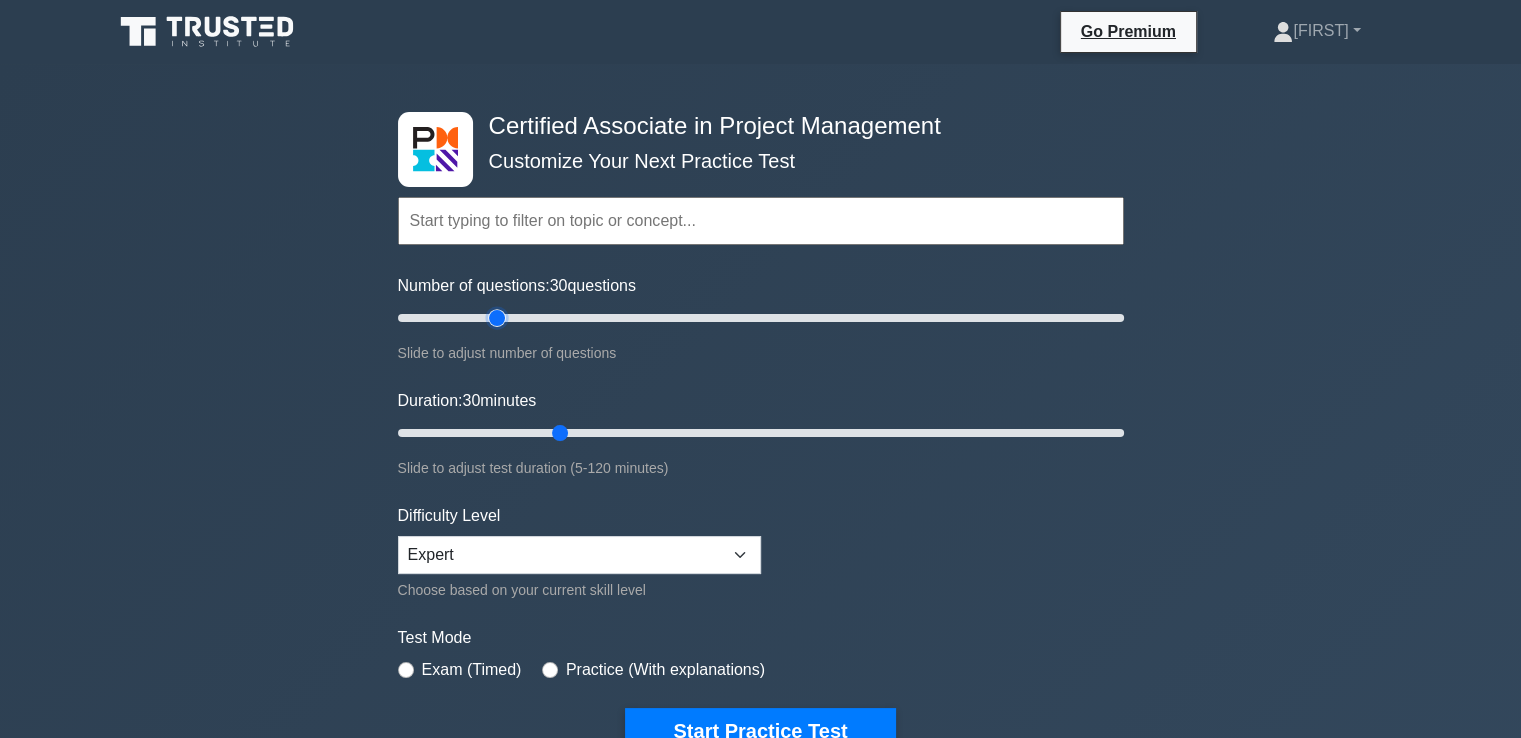 drag, startPoint x: 406, startPoint y: 430, endPoint x: 564, endPoint y: 447, distance: 158.91193 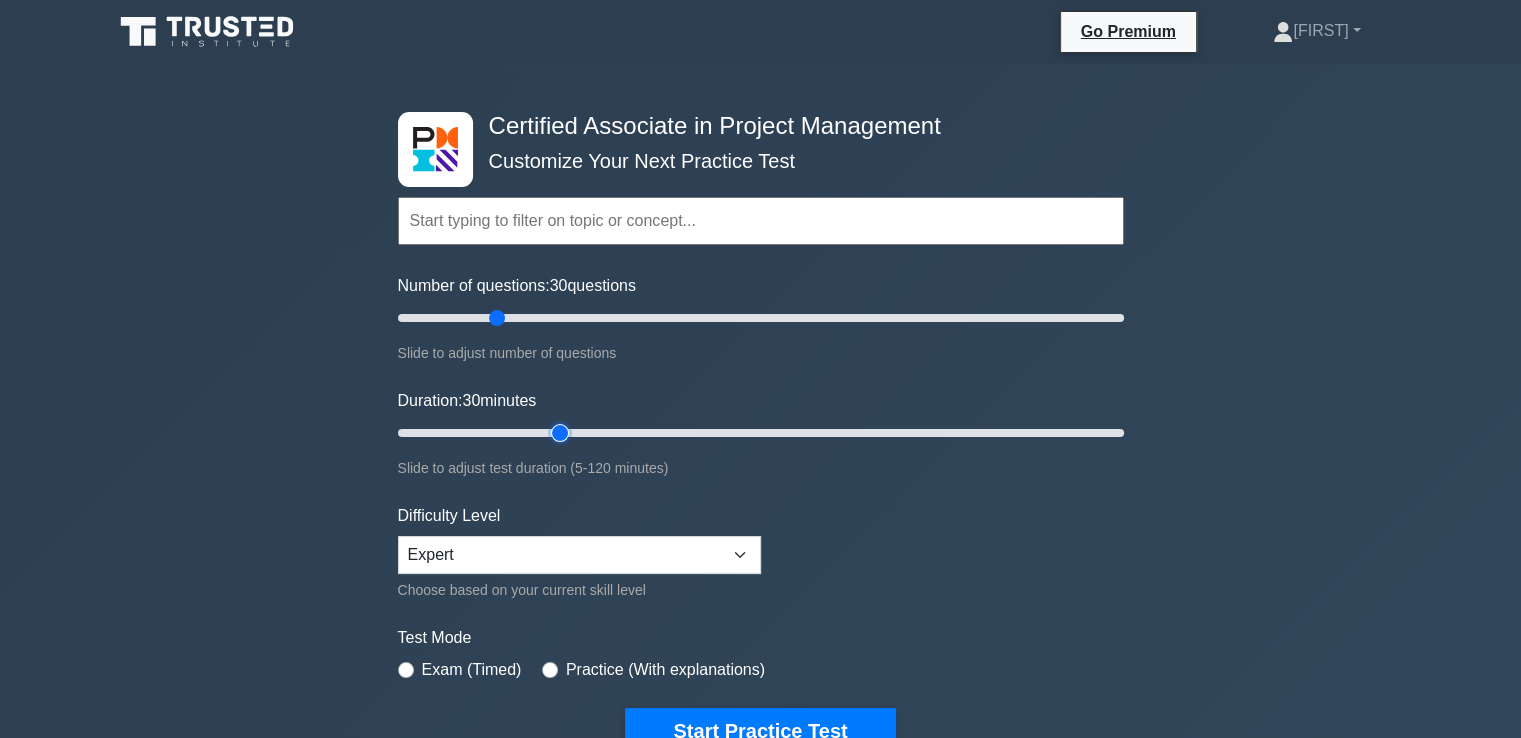 type on "30" 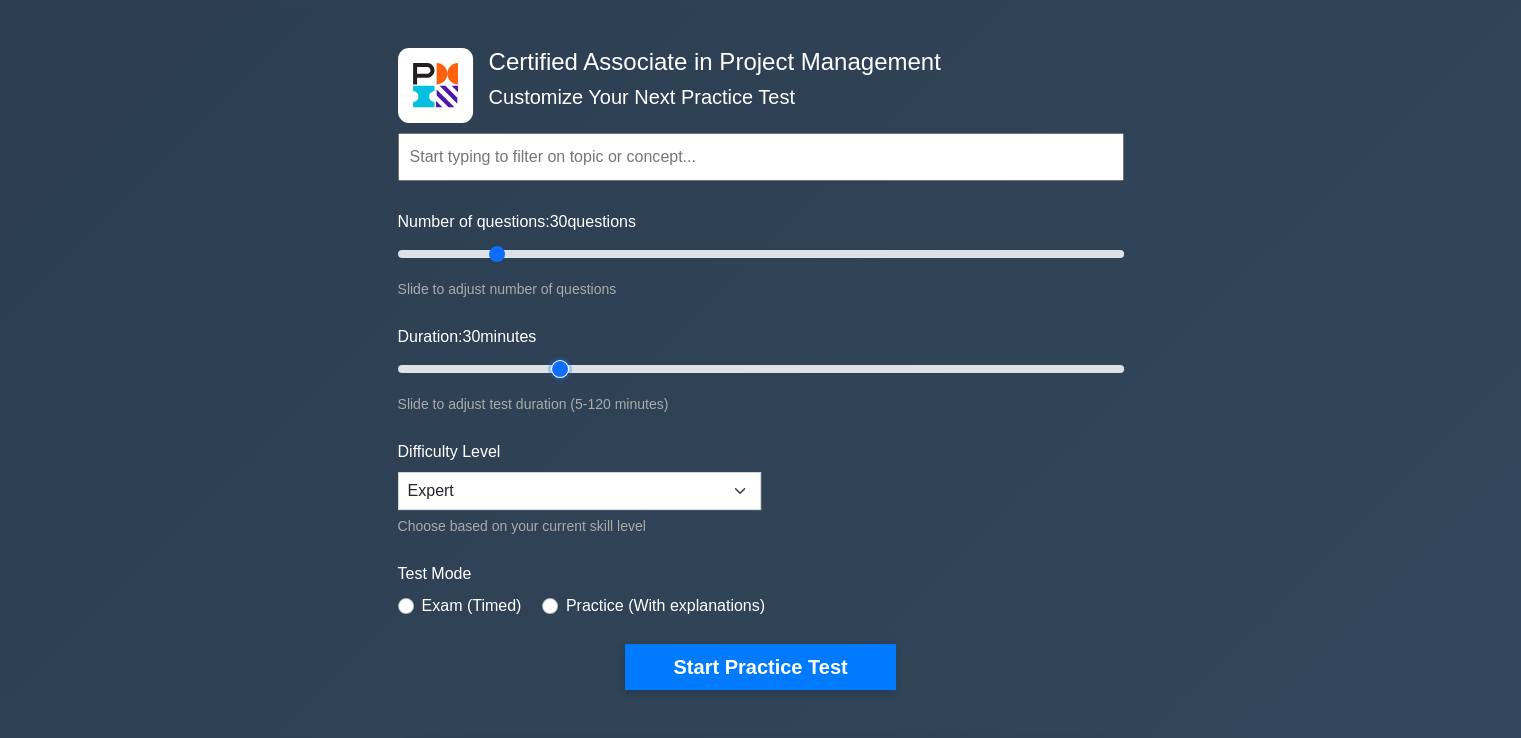 scroll, scrollTop: 100, scrollLeft: 0, axis: vertical 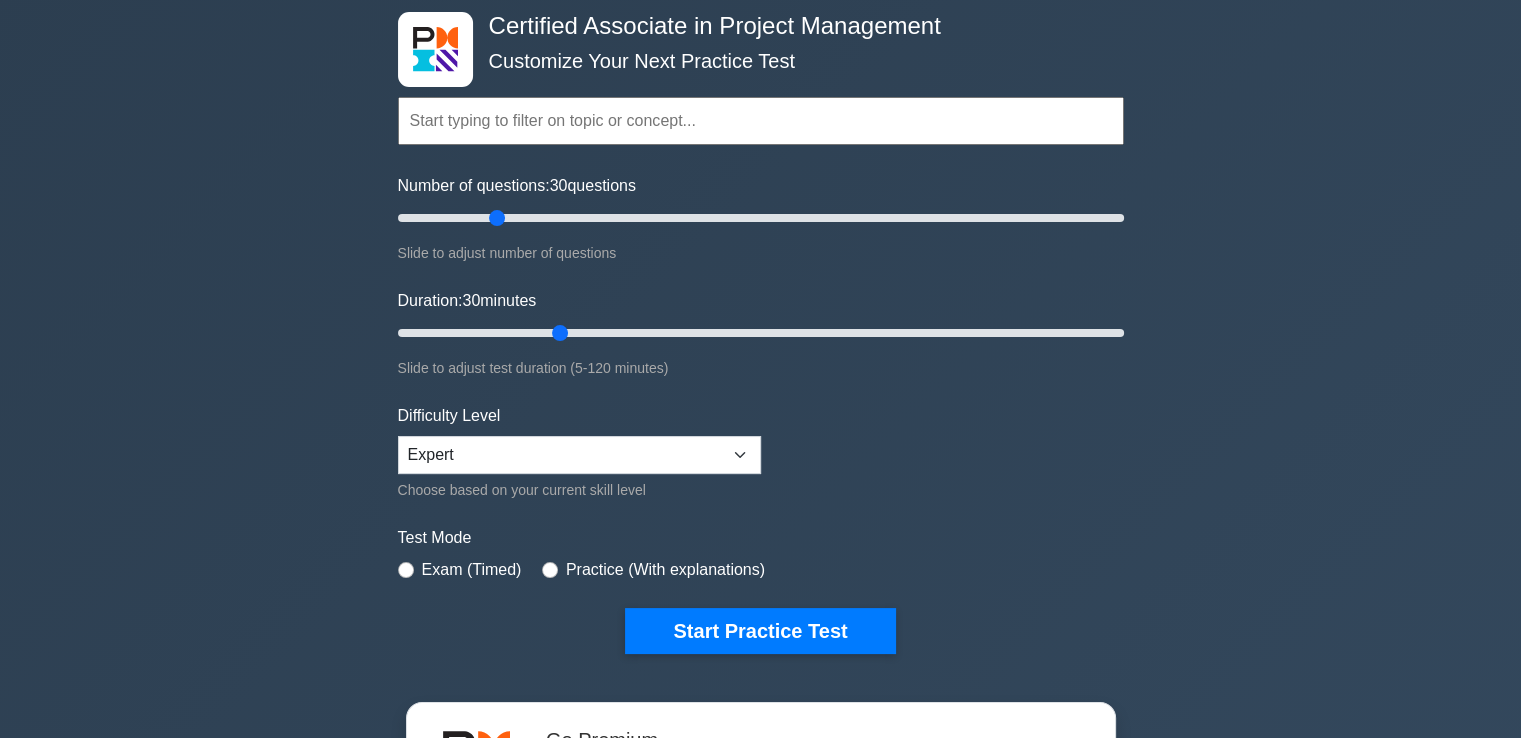 click on "Exam (Timed)" at bounding box center [472, 570] 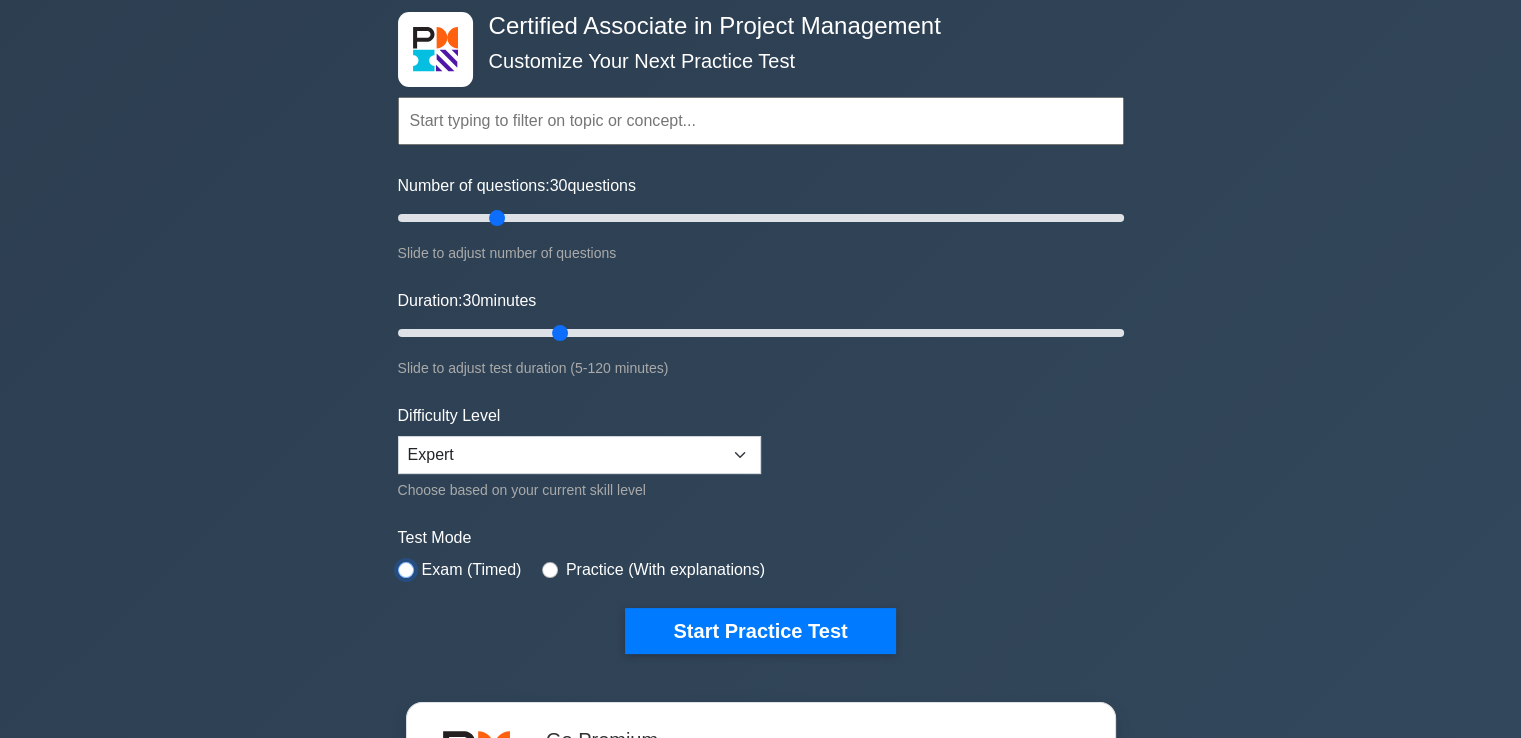 click at bounding box center (406, 570) 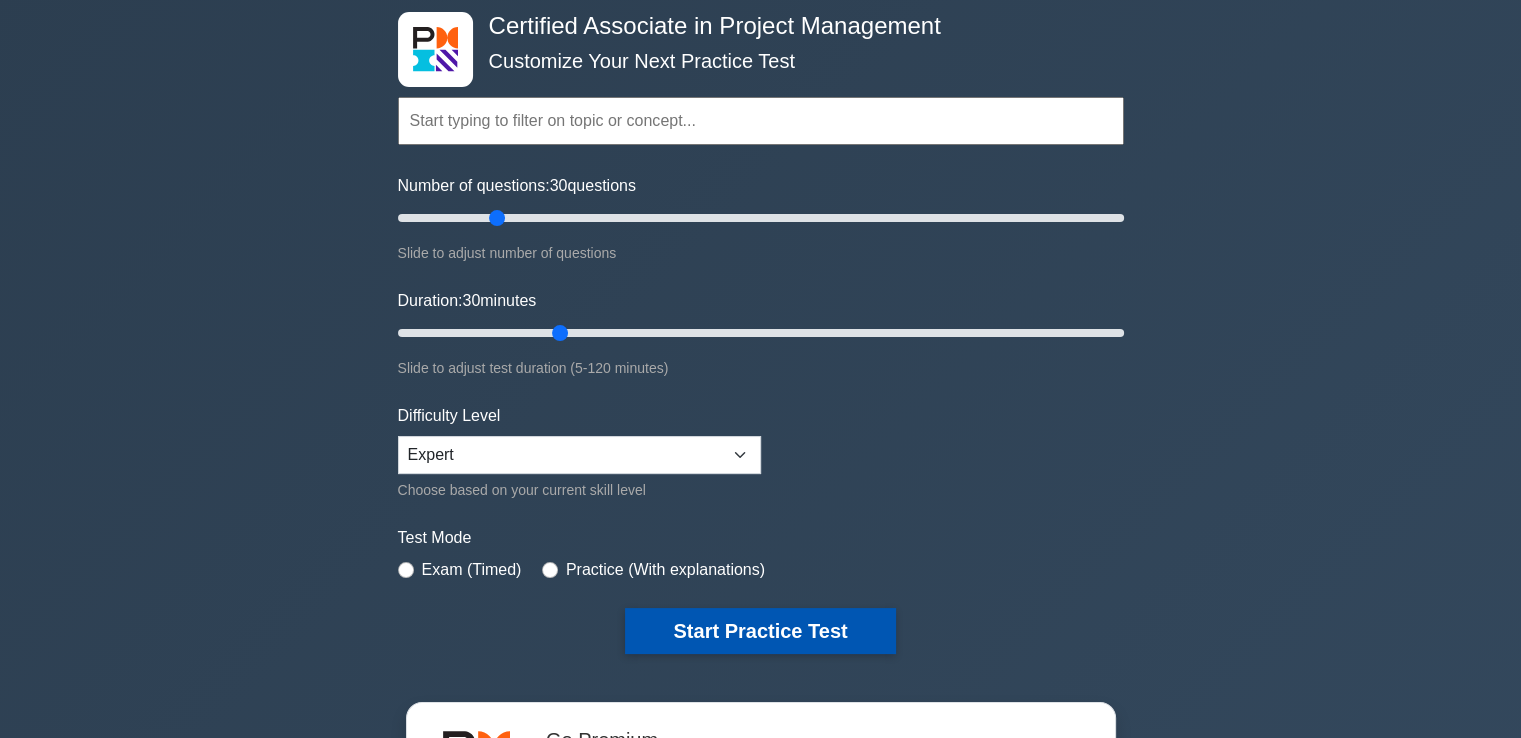 click on "Start Practice Test" at bounding box center [760, 631] 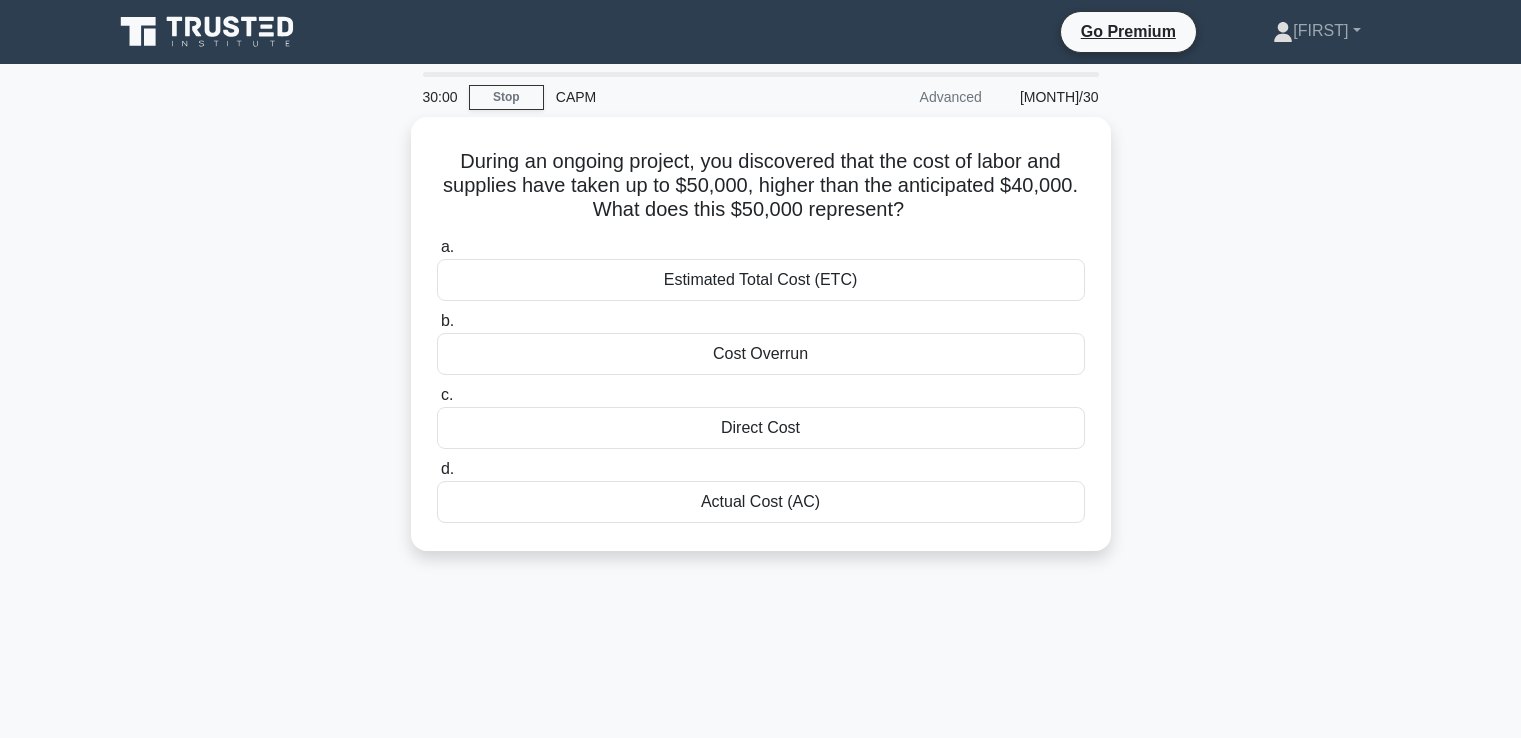 scroll, scrollTop: 0, scrollLeft: 0, axis: both 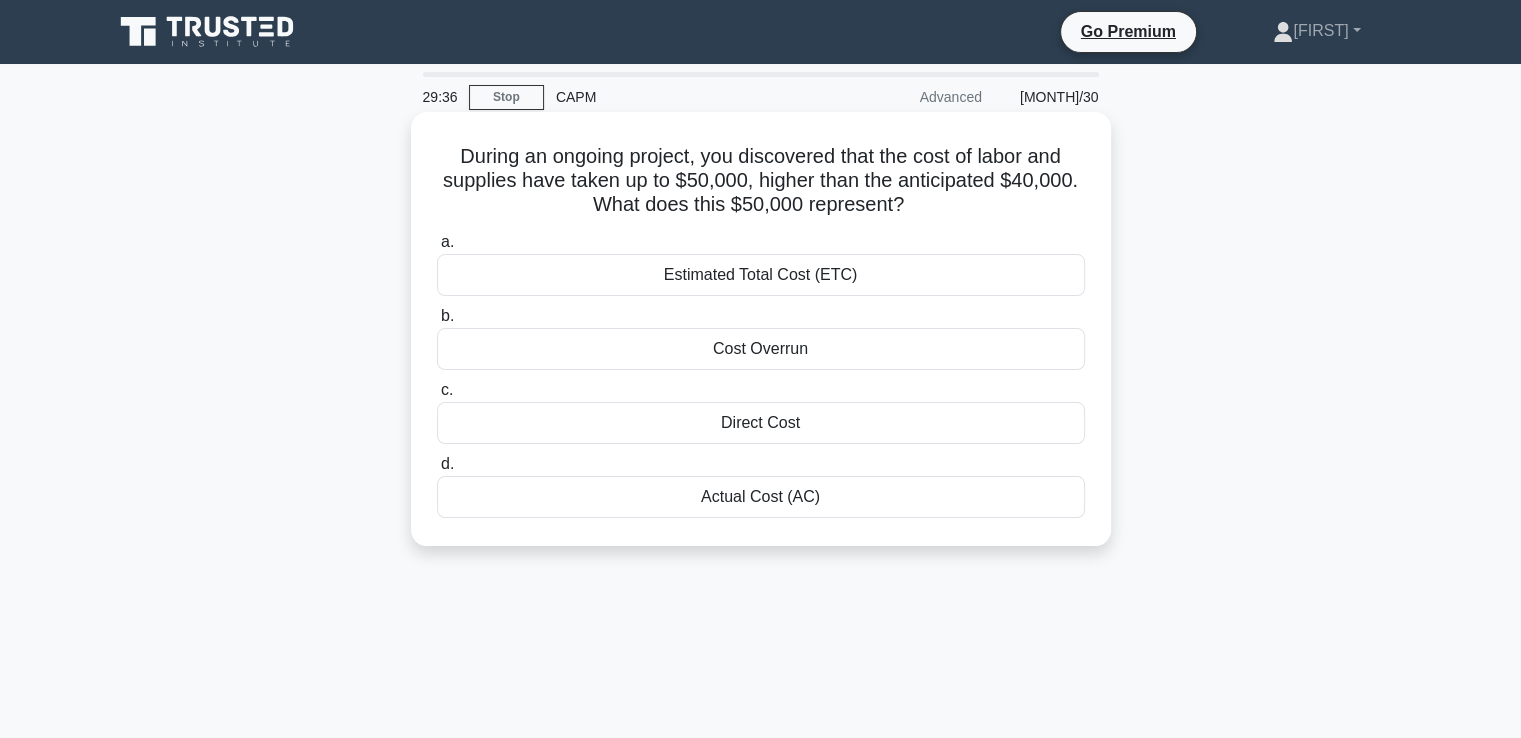 click on "Actual Cost (AC)" at bounding box center (761, 497) 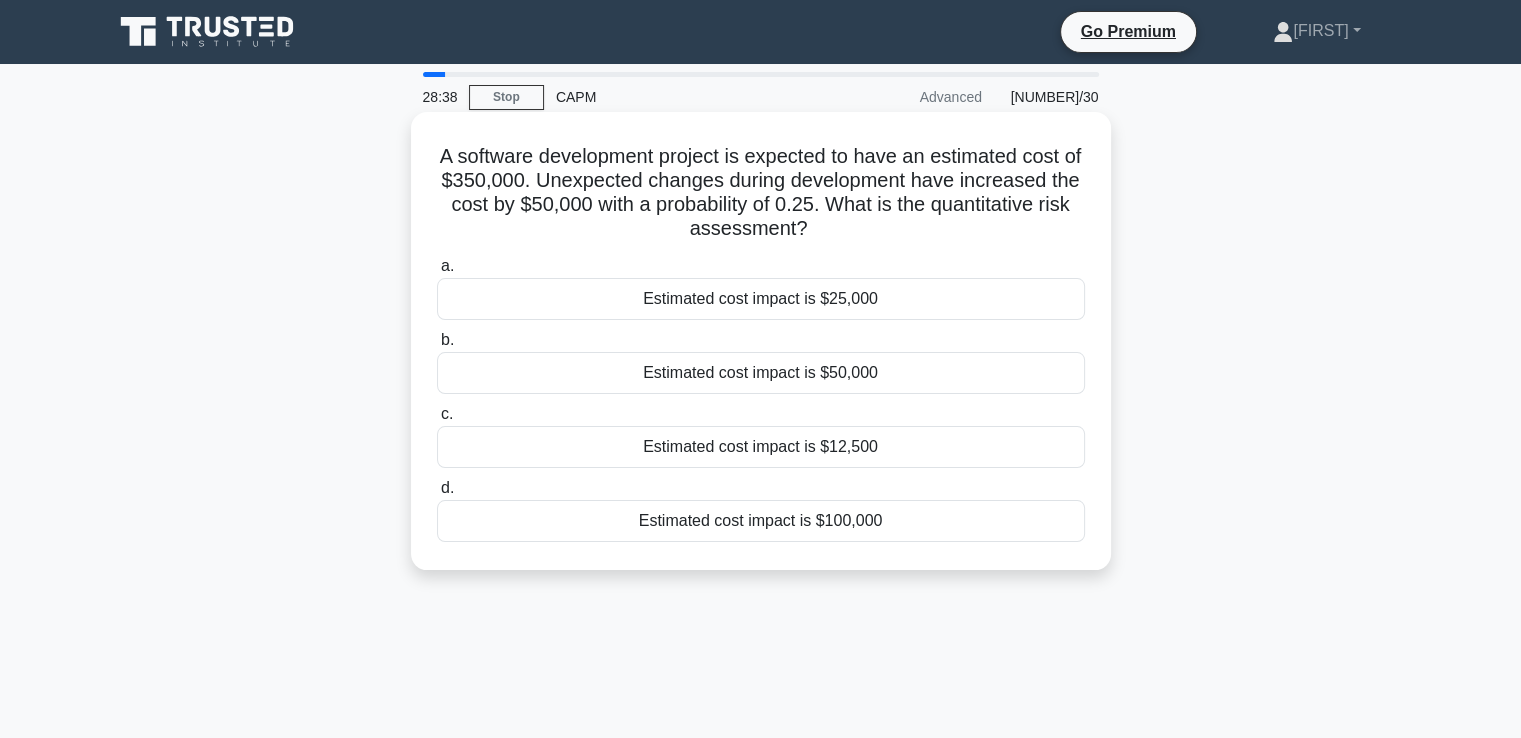 click on "b.
Estimated cost impact is $50,000" at bounding box center [761, 361] 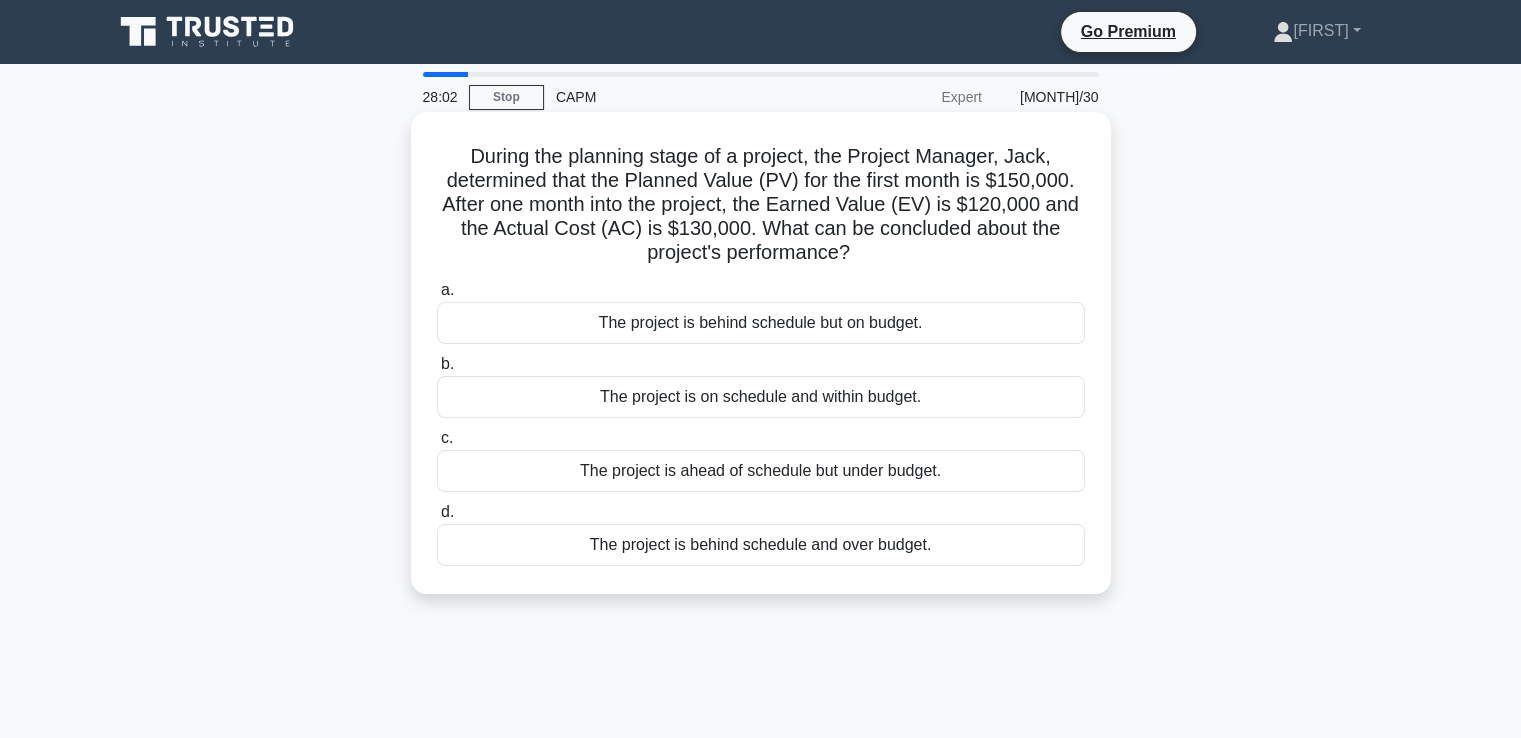 click on "The project is behind schedule and over budget." at bounding box center [761, 545] 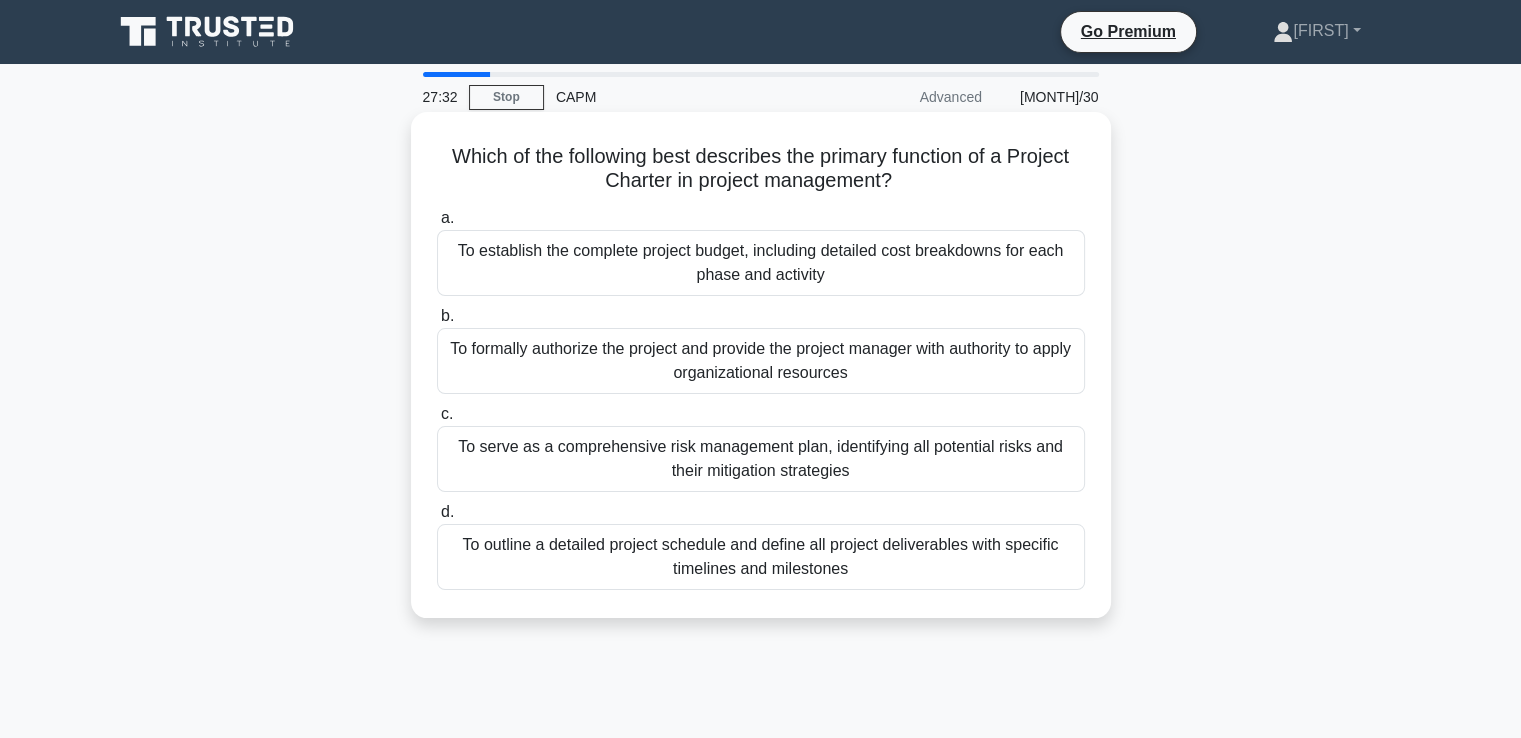 click on "To outline a detailed project schedule and define all project deliverables with specific timelines and milestones" at bounding box center (761, 557) 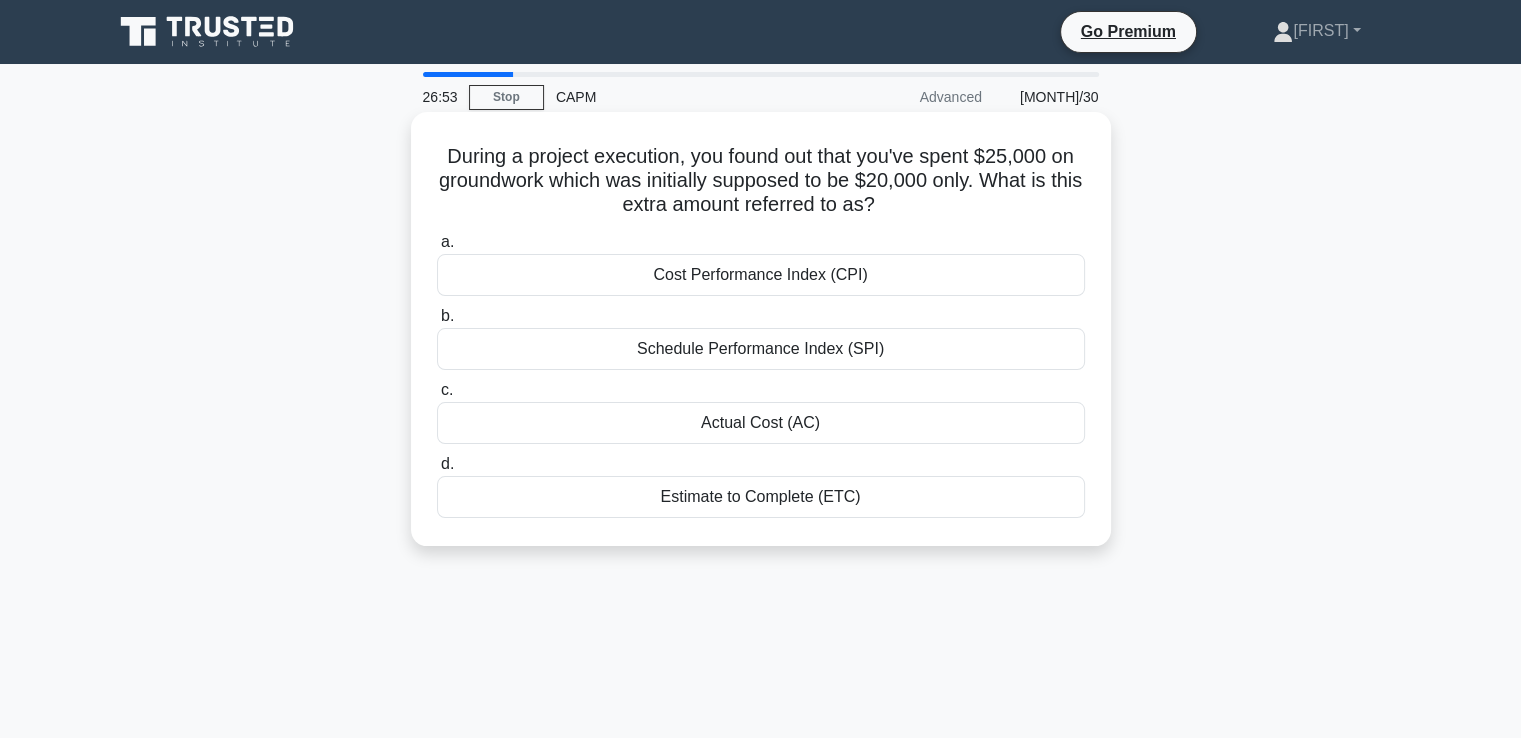 click on "Actual Cost (AC)" at bounding box center (761, 423) 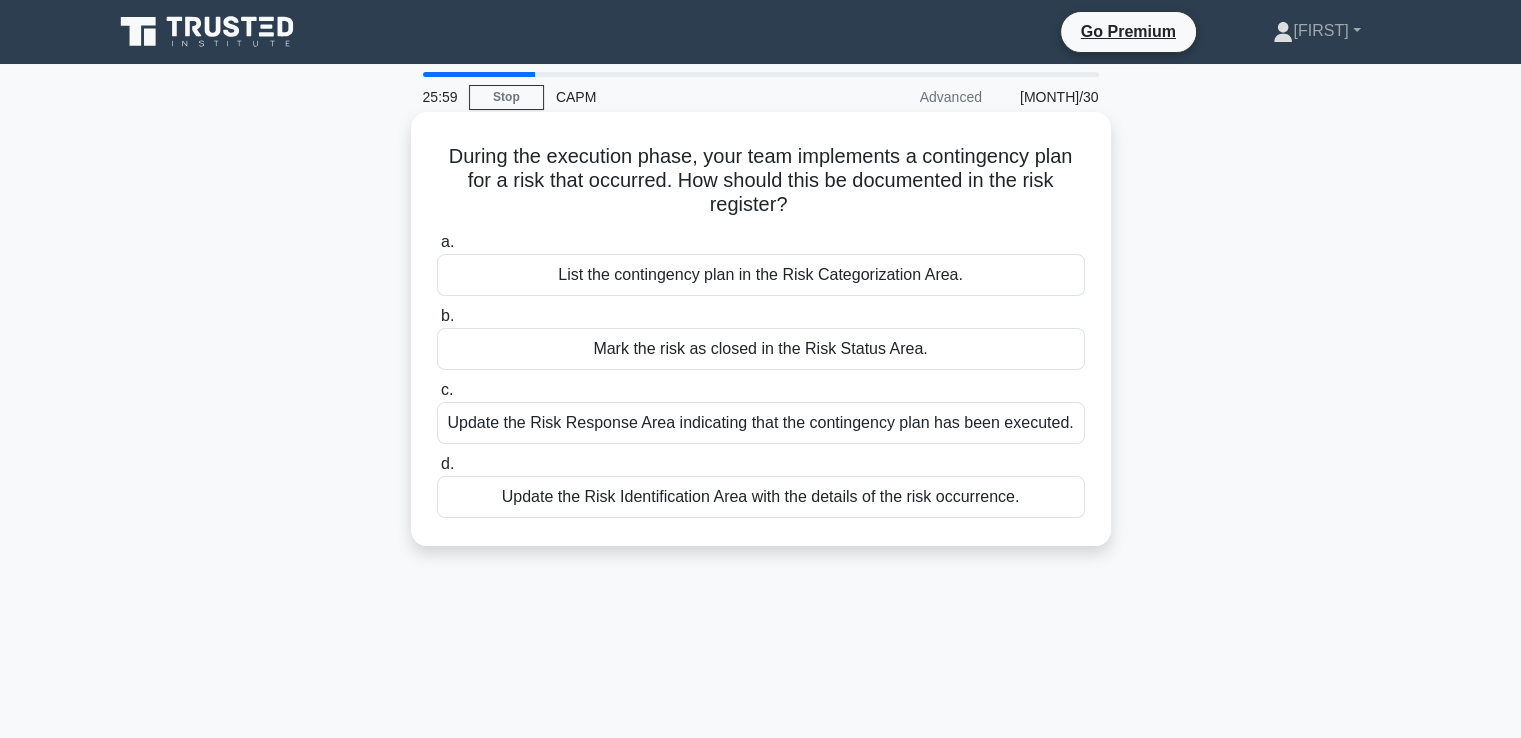click on "Update the Risk Response Area indicating that the contingency plan has been executed." at bounding box center (761, 423) 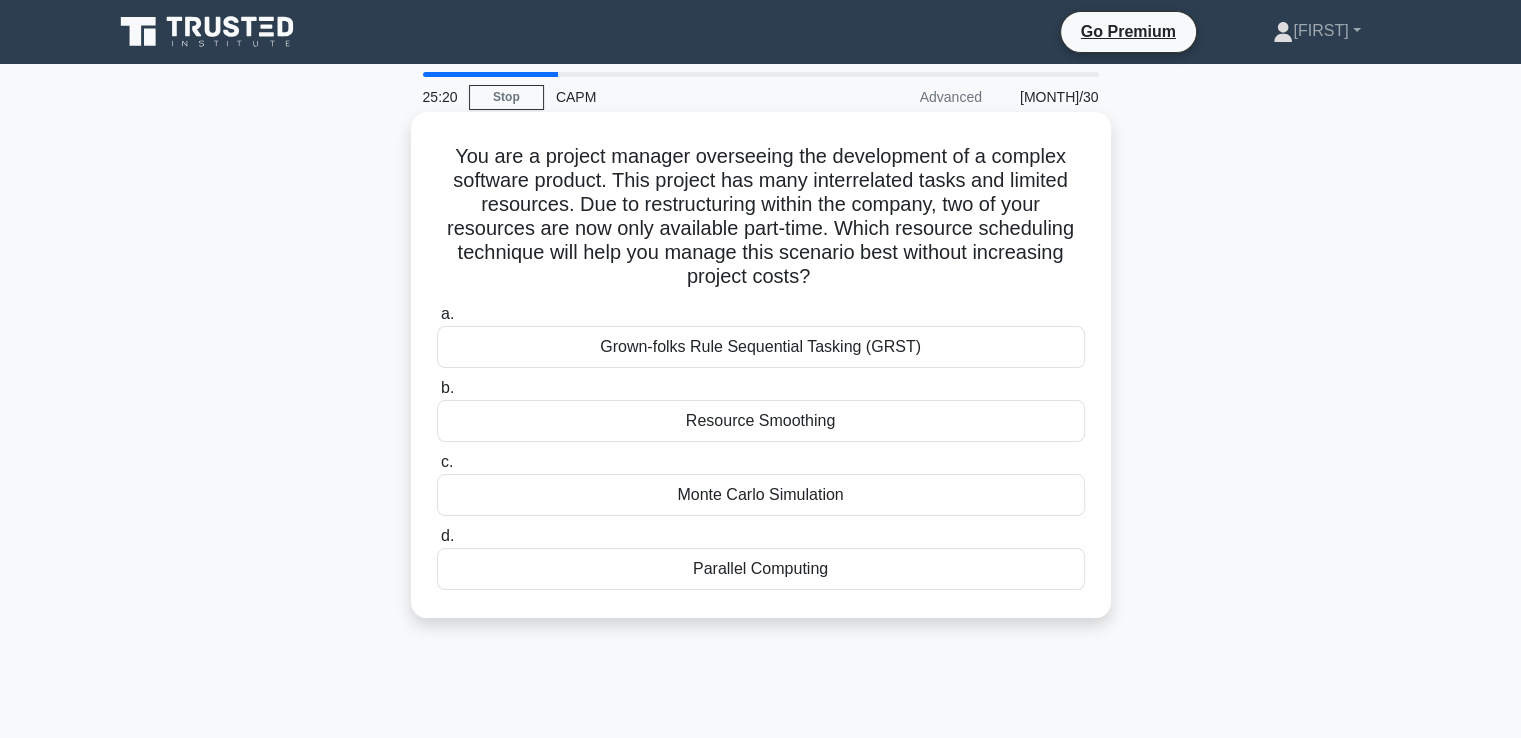 click on "Parallel Computing" at bounding box center (761, 569) 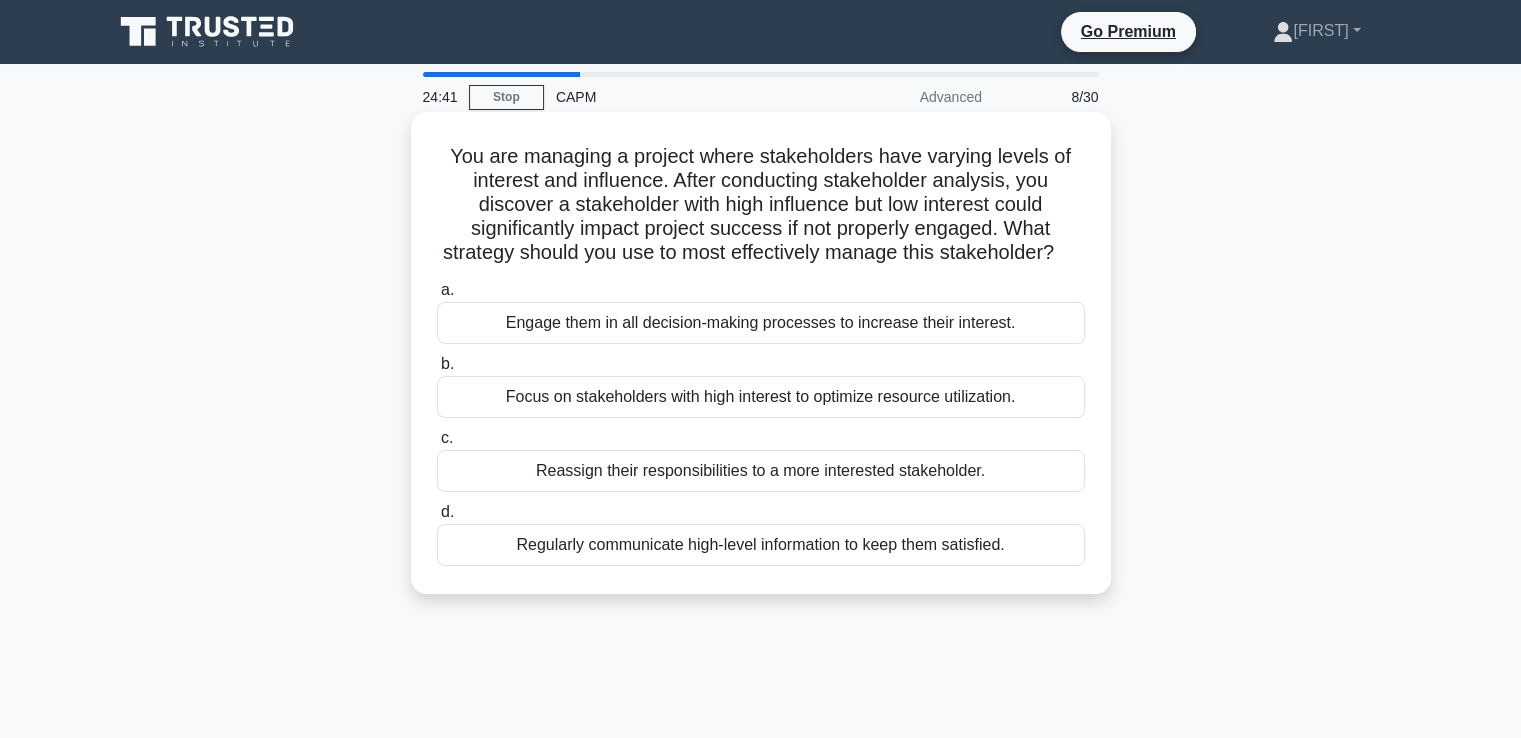 click on "Regularly communicate high-level information to keep them satisfied." at bounding box center (761, 545) 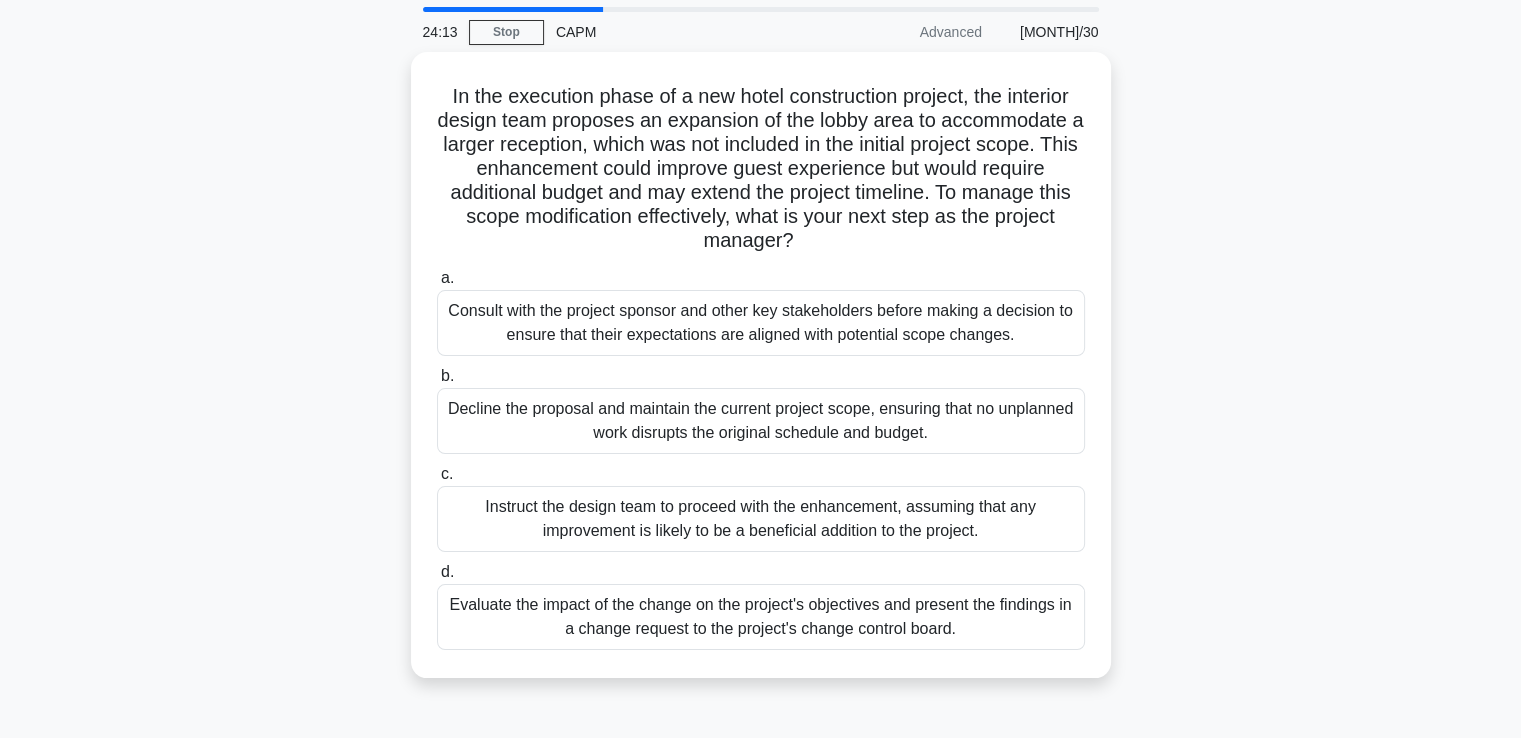 scroll, scrollTop: 100, scrollLeft: 0, axis: vertical 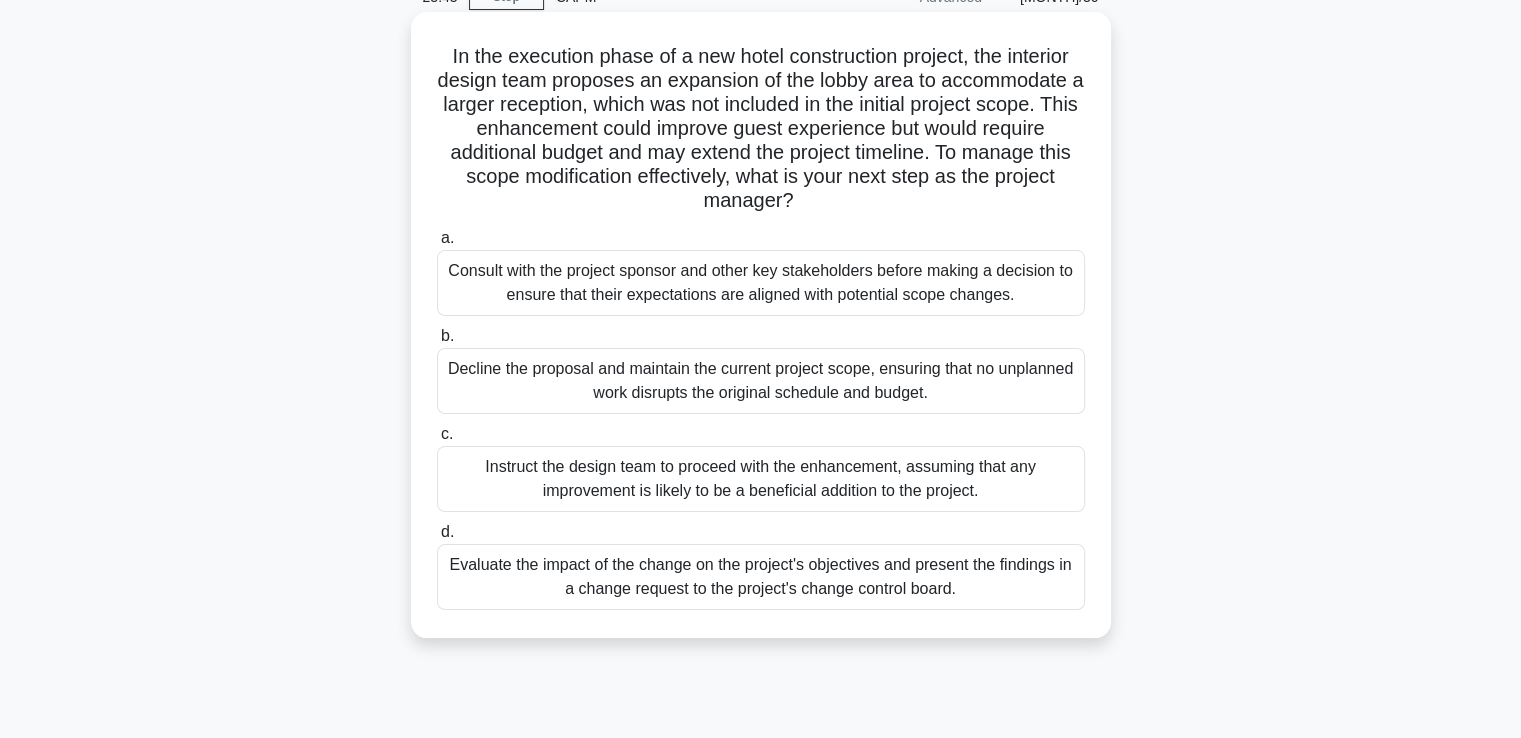 click on "Evaluate the impact of the change on the project's objectives and present the findings in a change request to the project's change control board." at bounding box center (761, 577) 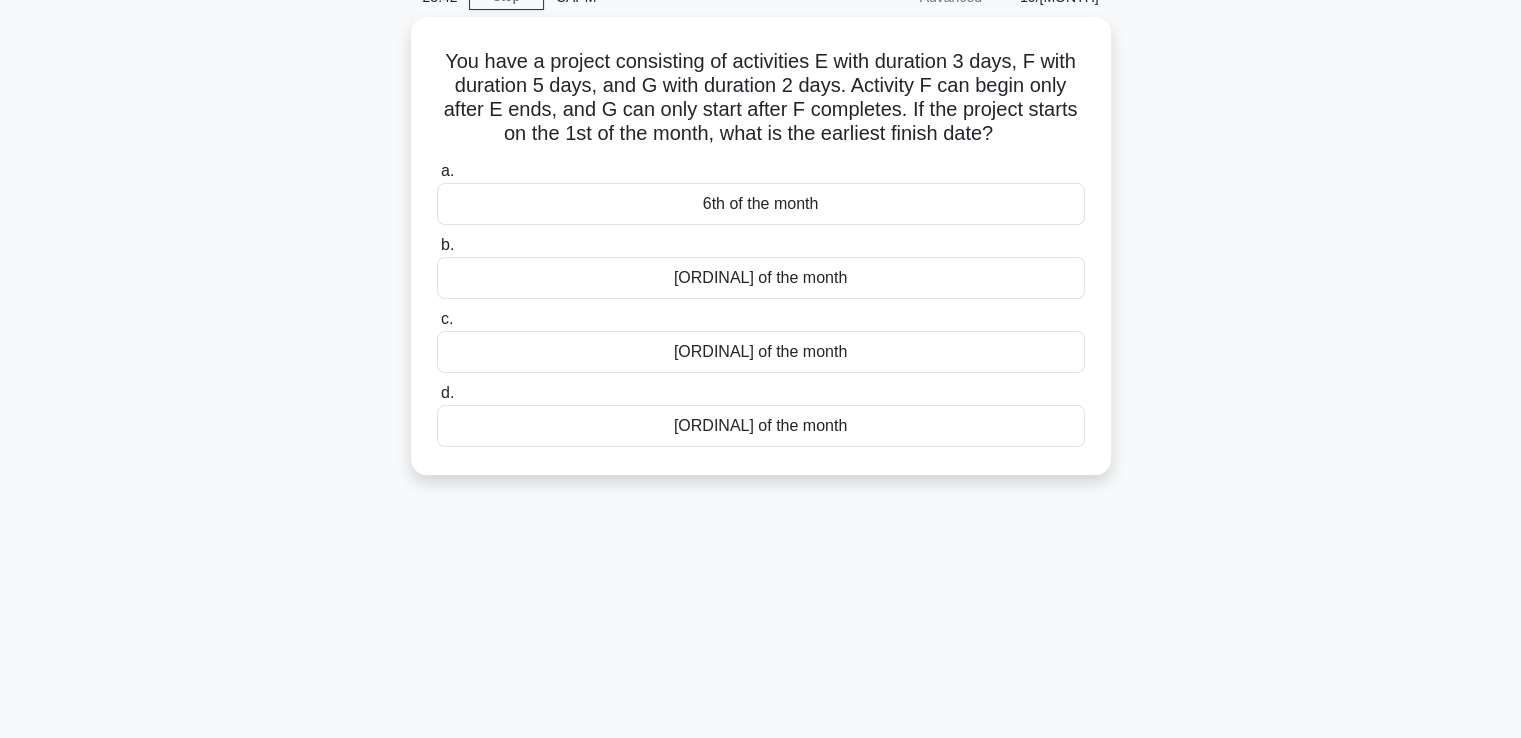 scroll, scrollTop: 0, scrollLeft: 0, axis: both 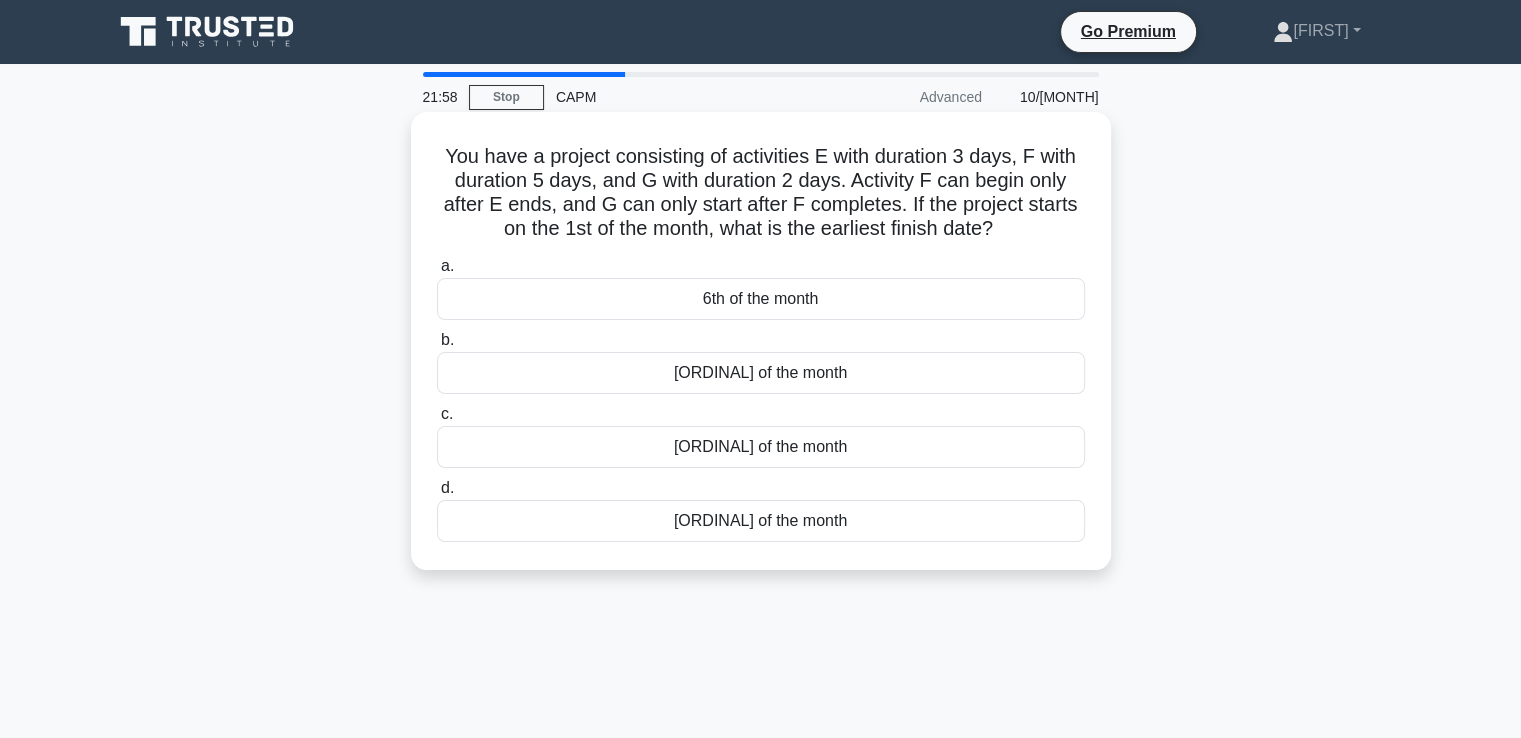 click on "[ORDINAL] of the month" at bounding box center (761, 447) 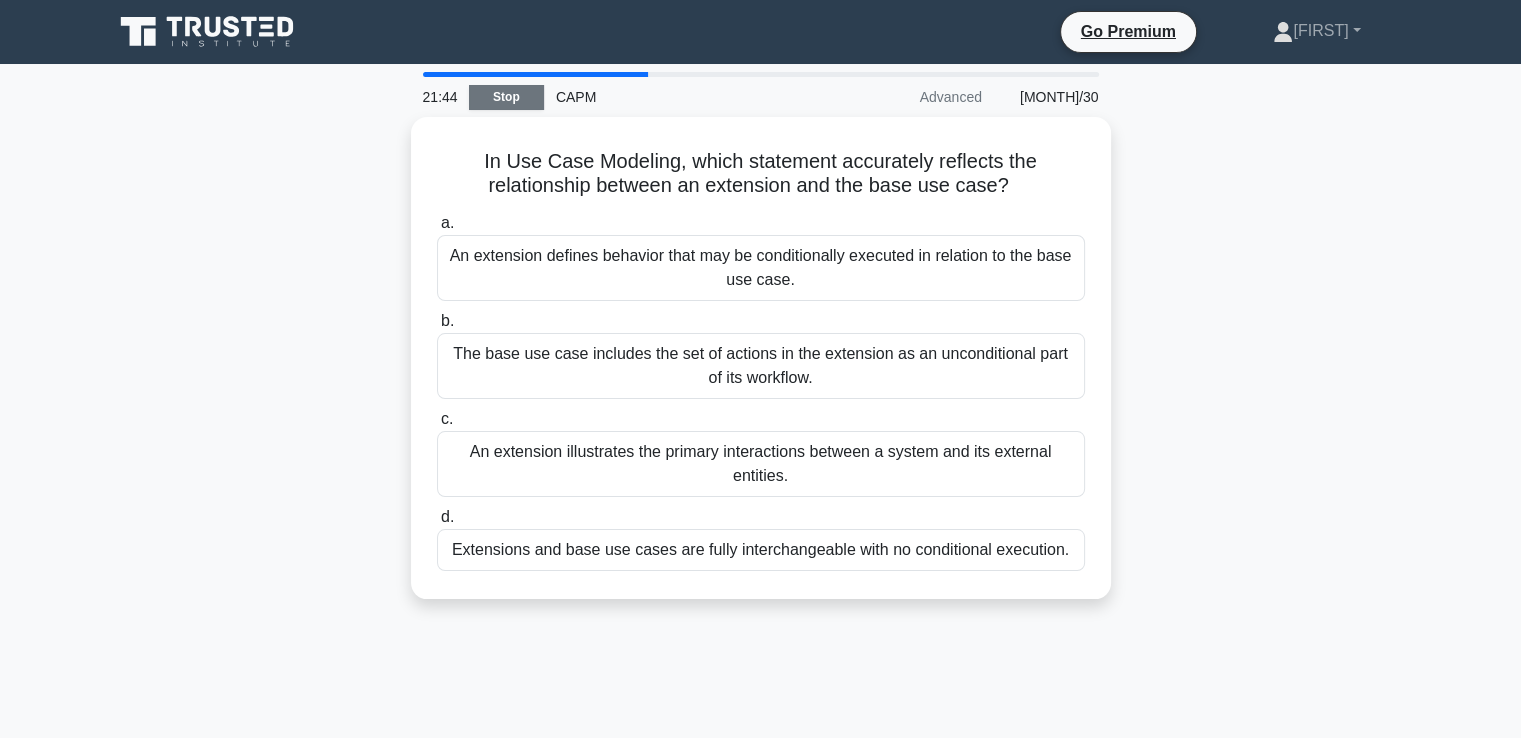 click on "Stop" at bounding box center (506, 97) 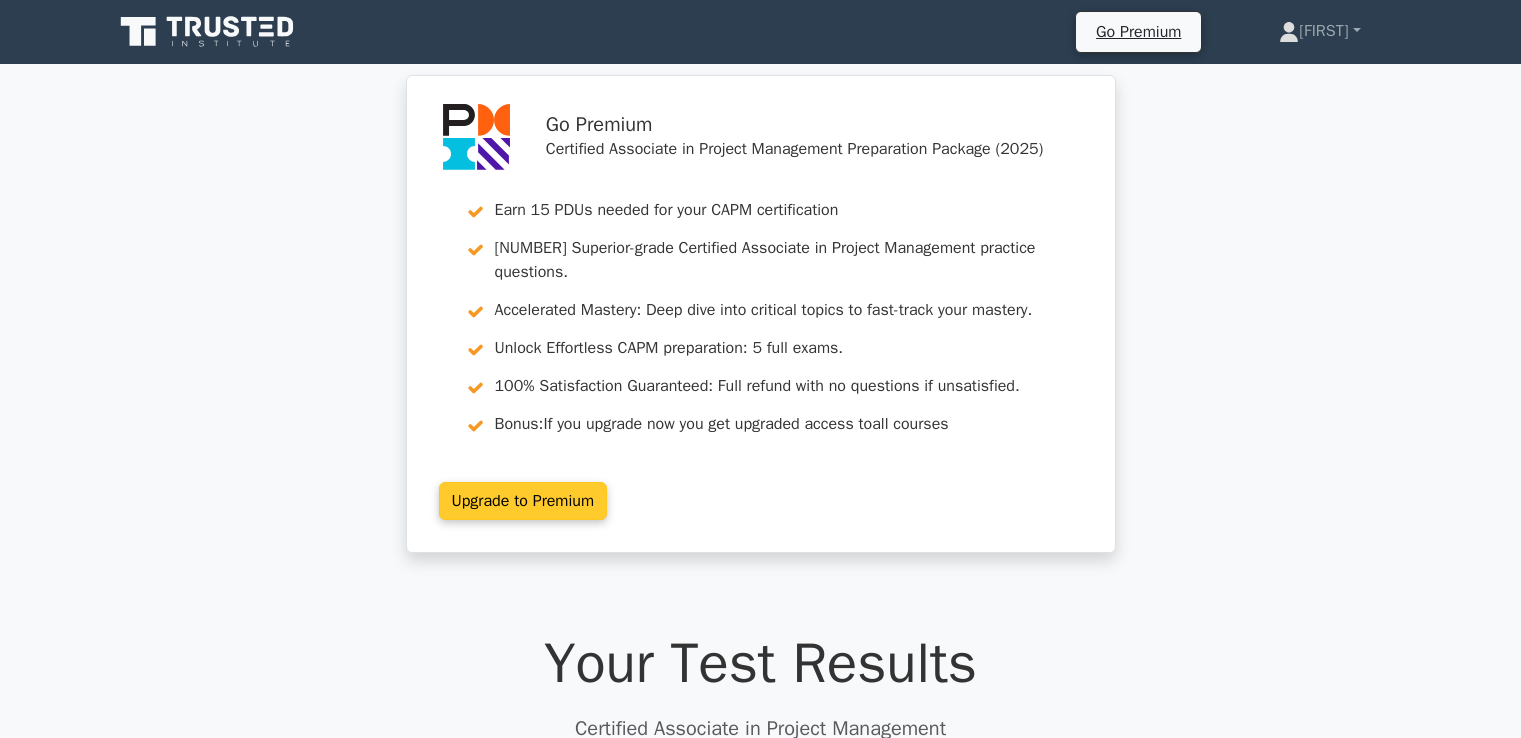 scroll, scrollTop: 0, scrollLeft: 0, axis: both 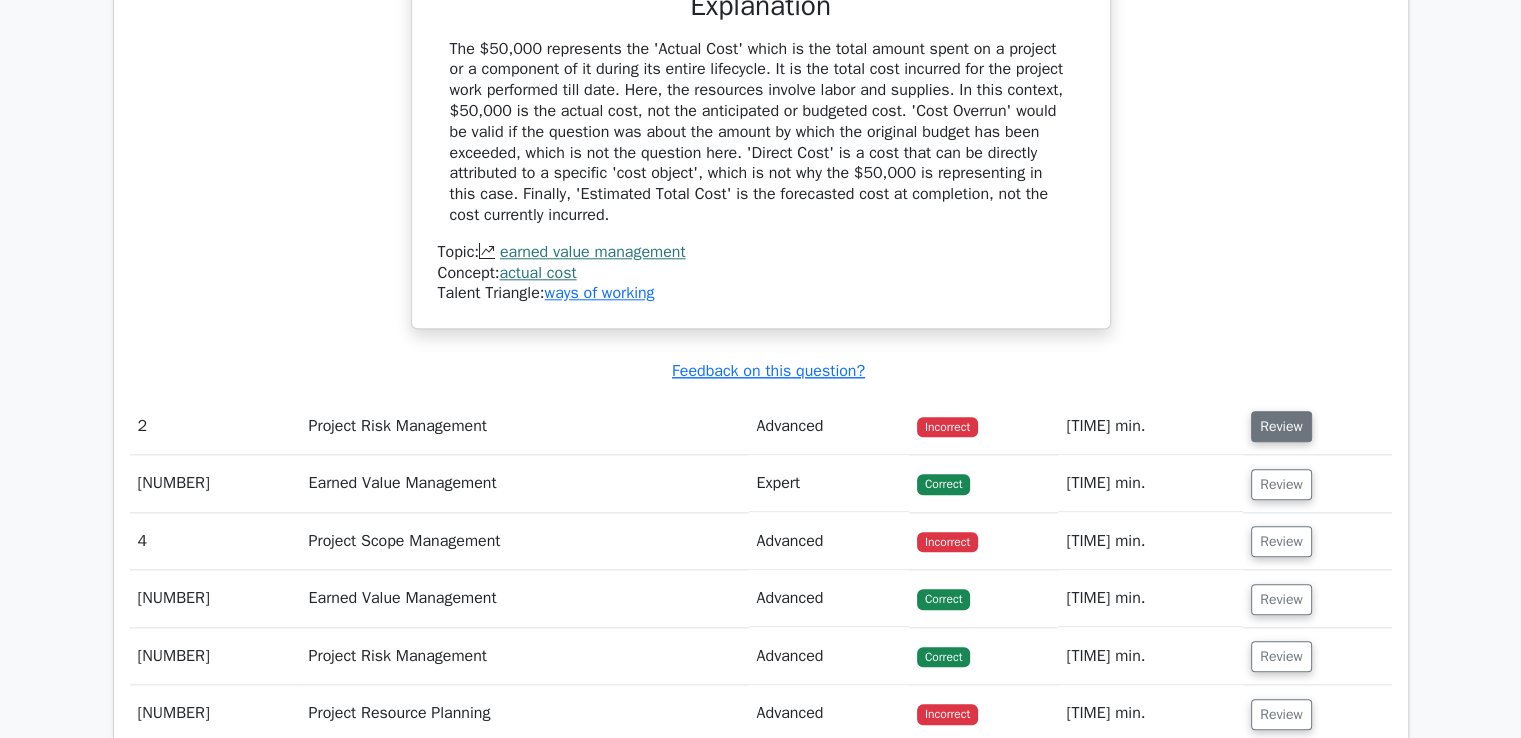 click on "Review" at bounding box center (1281, 426) 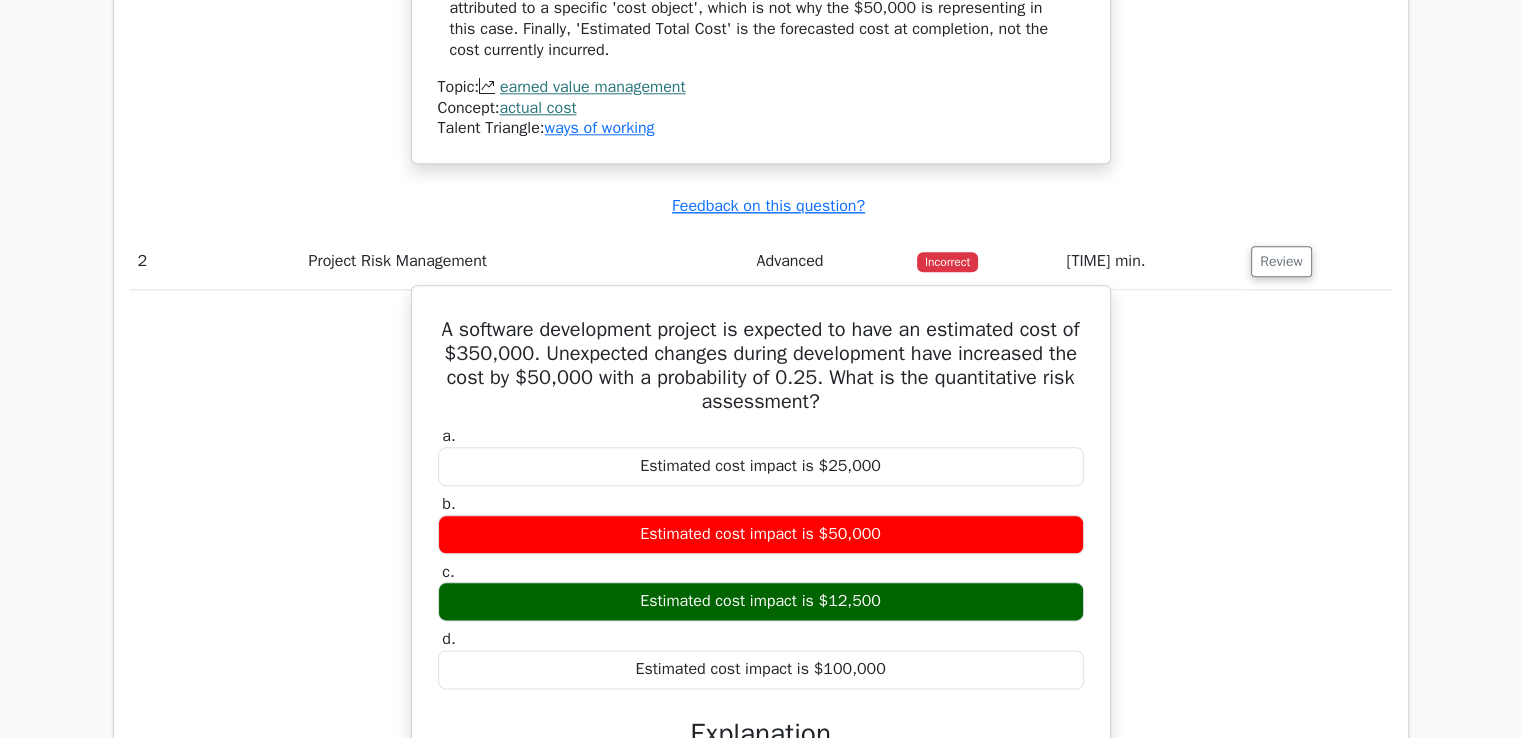 scroll, scrollTop: 2300, scrollLeft: 0, axis: vertical 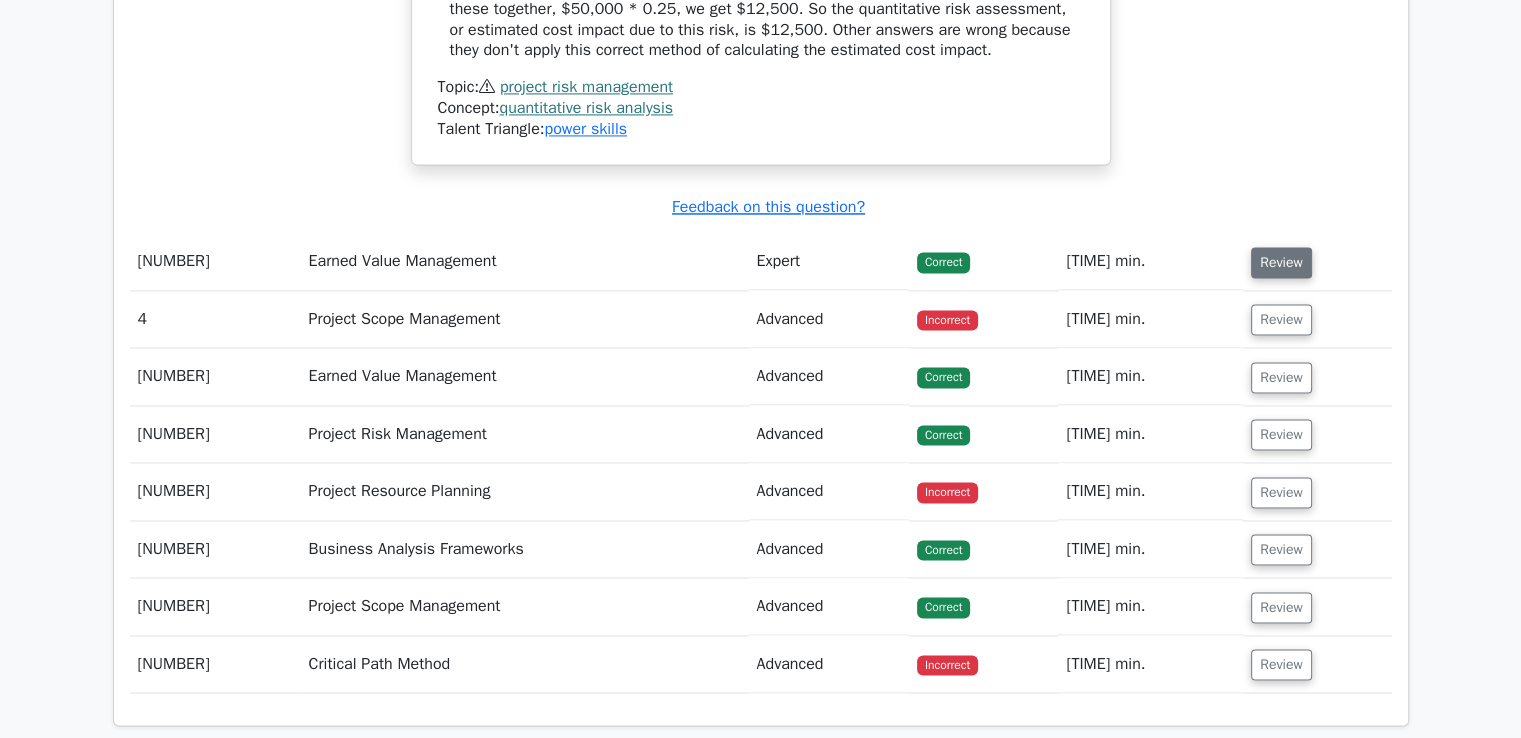 click on "Review" at bounding box center [1281, 262] 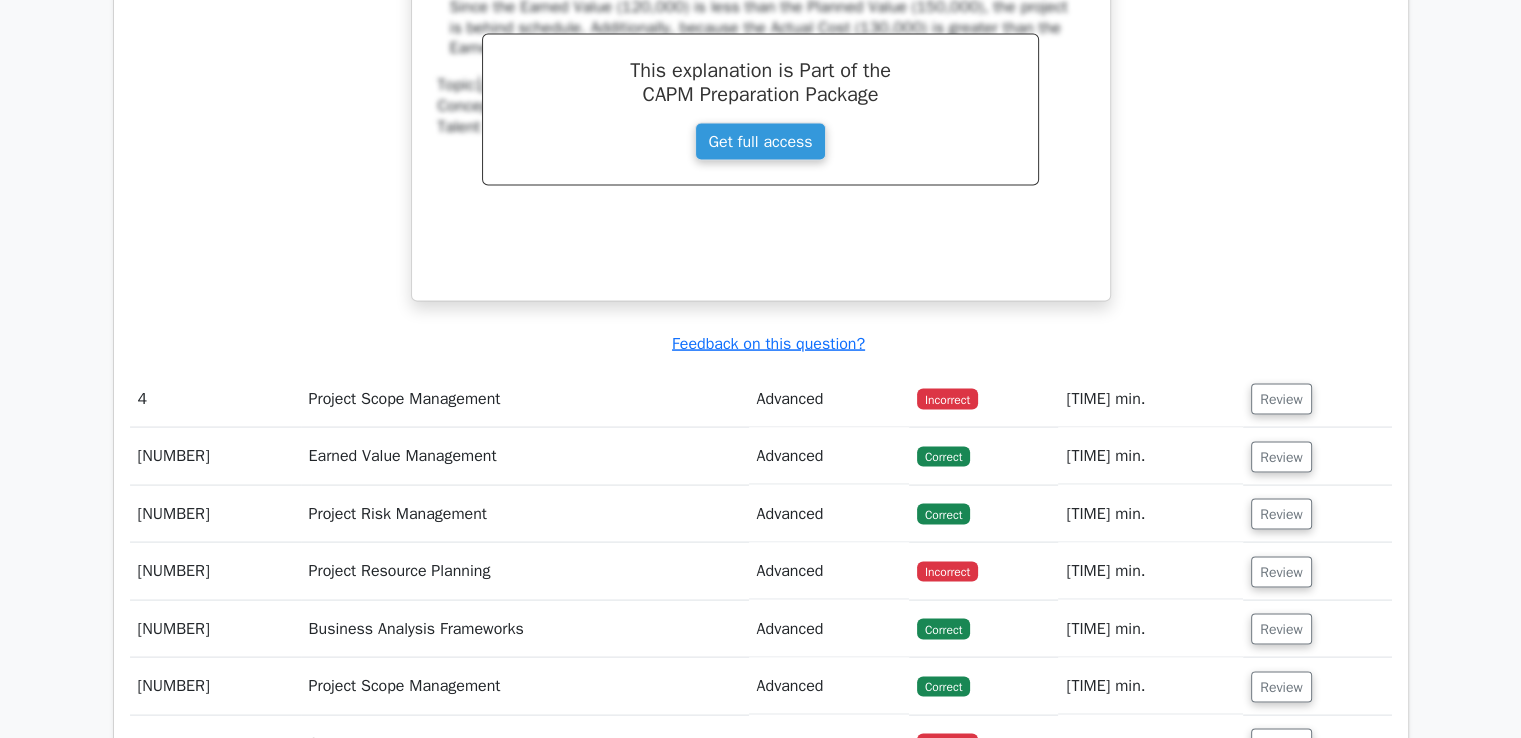 scroll, scrollTop: 3900, scrollLeft: 0, axis: vertical 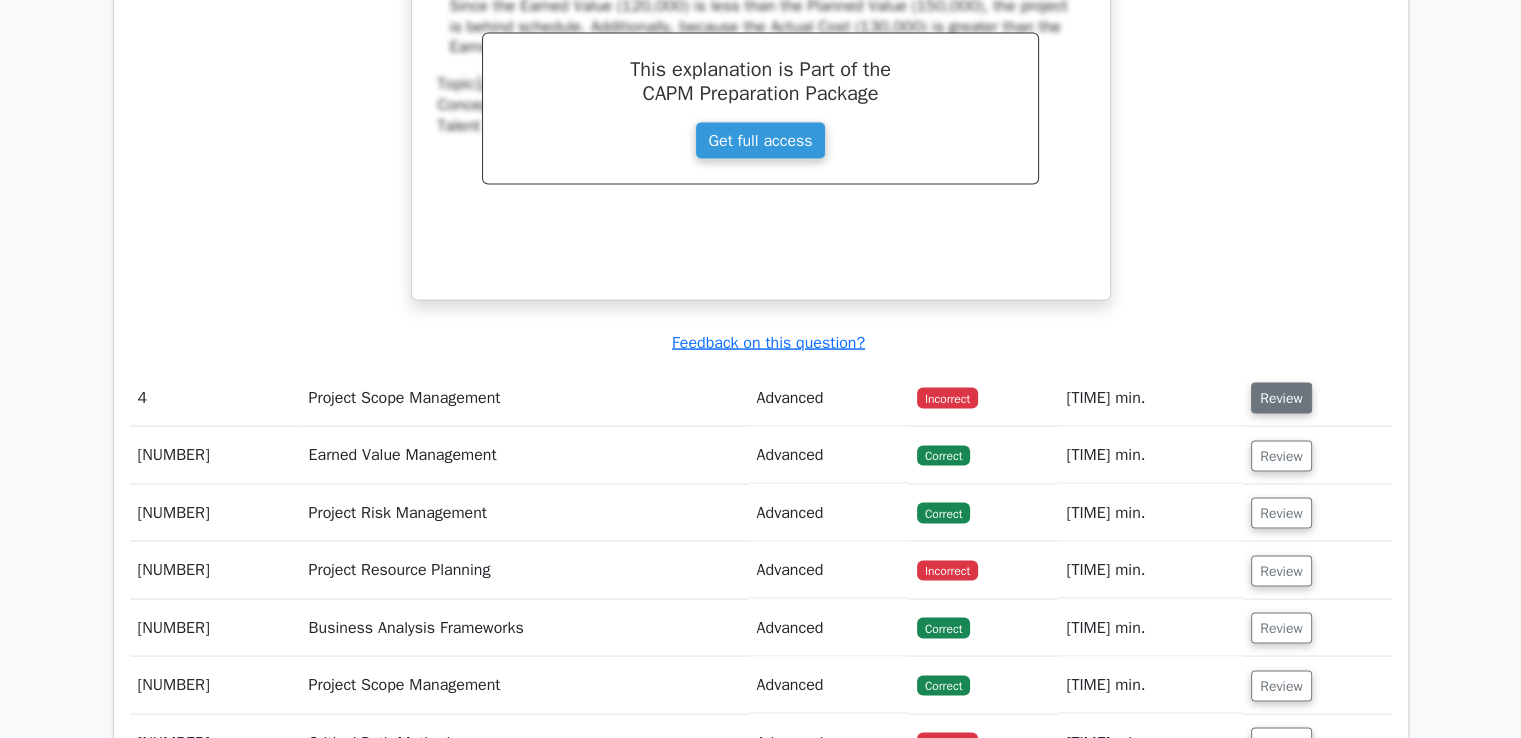 click on "Review" at bounding box center (1281, 398) 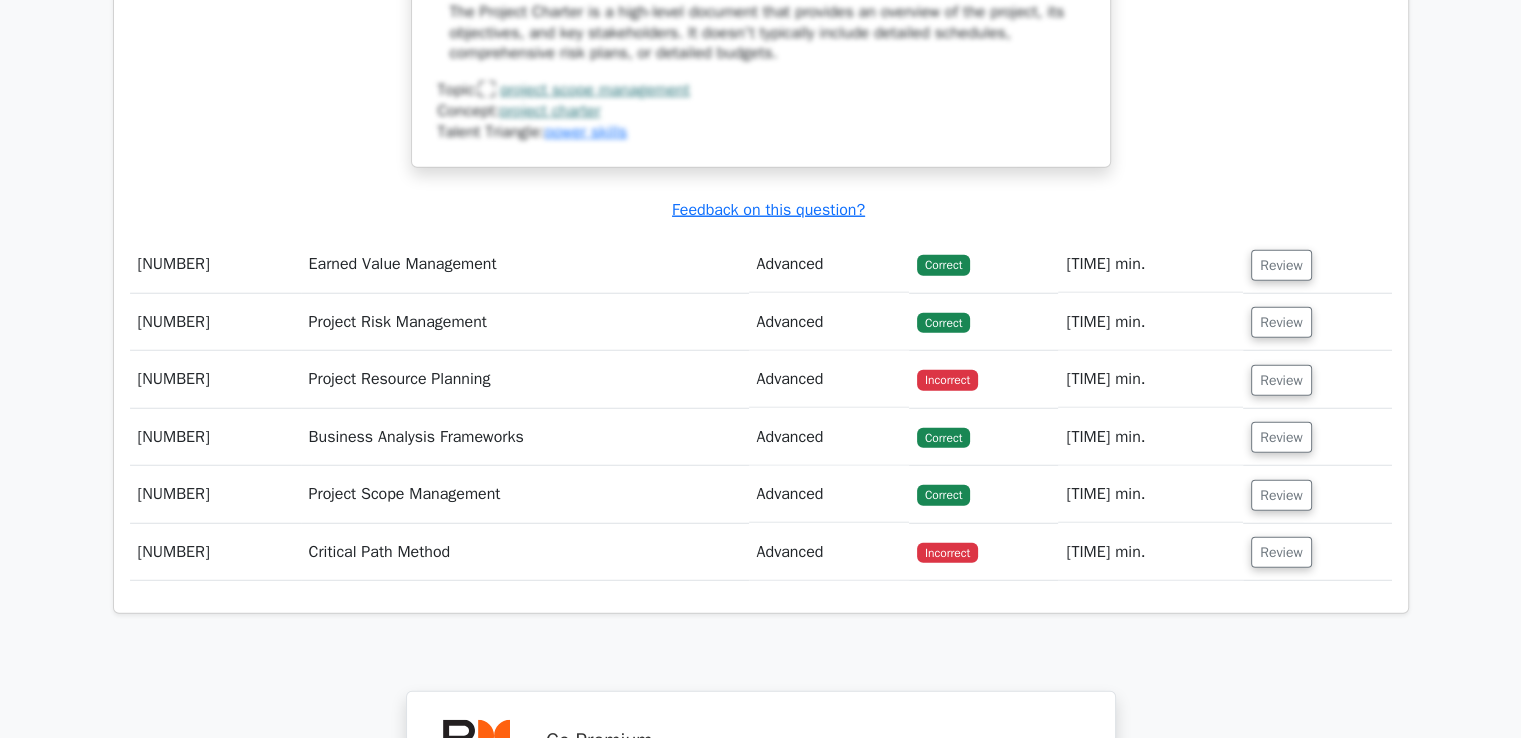 scroll, scrollTop: 5300, scrollLeft: 0, axis: vertical 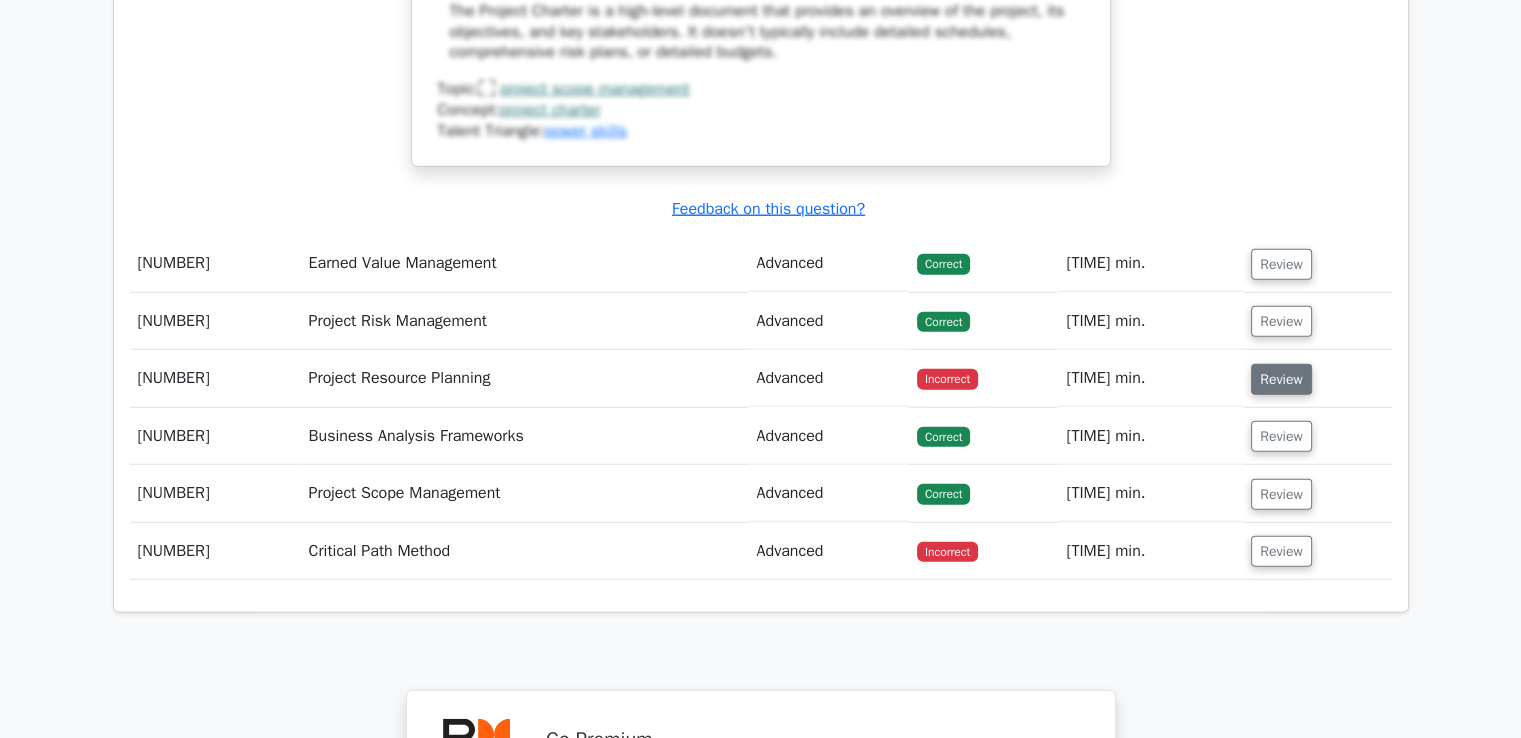 click on "Review" at bounding box center (1281, 379) 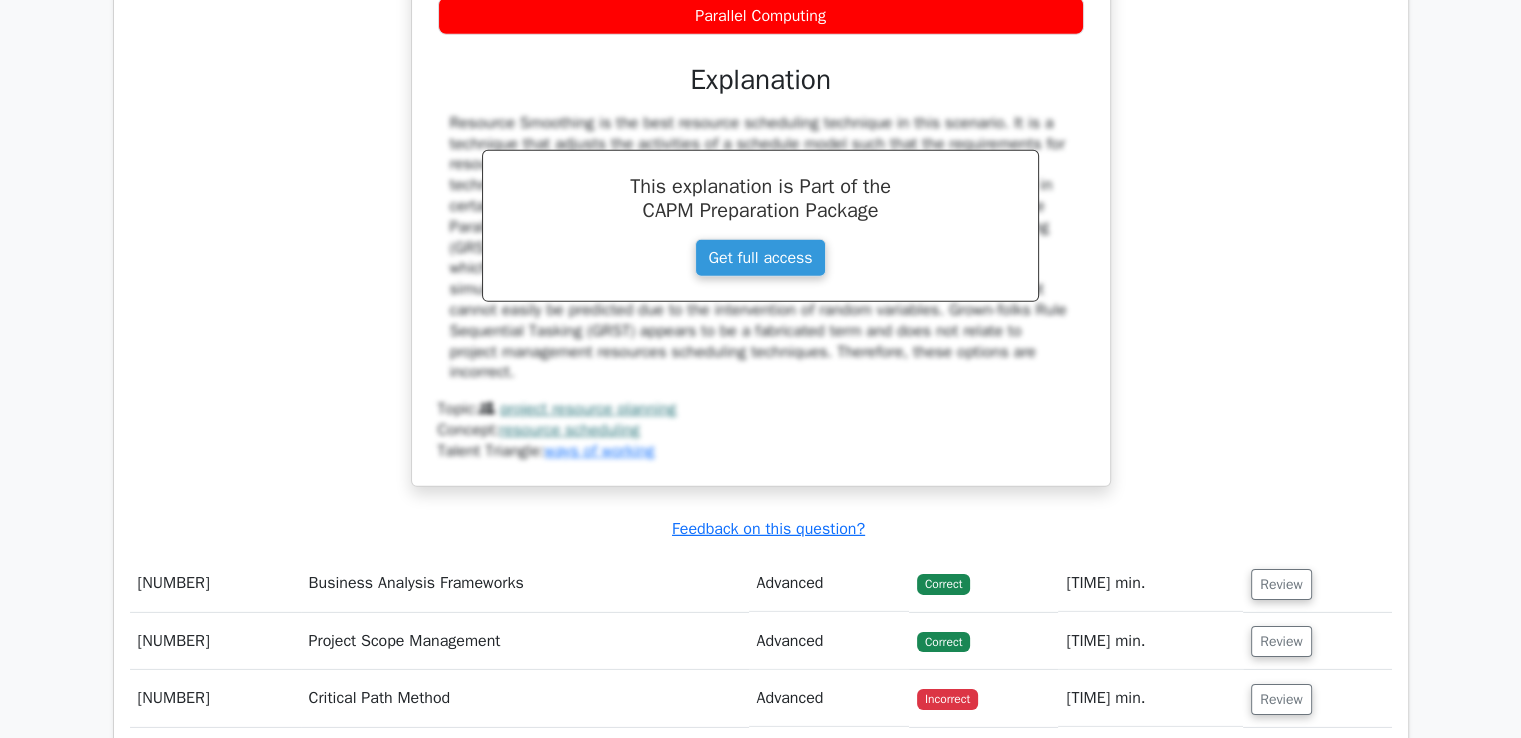 scroll, scrollTop: 6300, scrollLeft: 0, axis: vertical 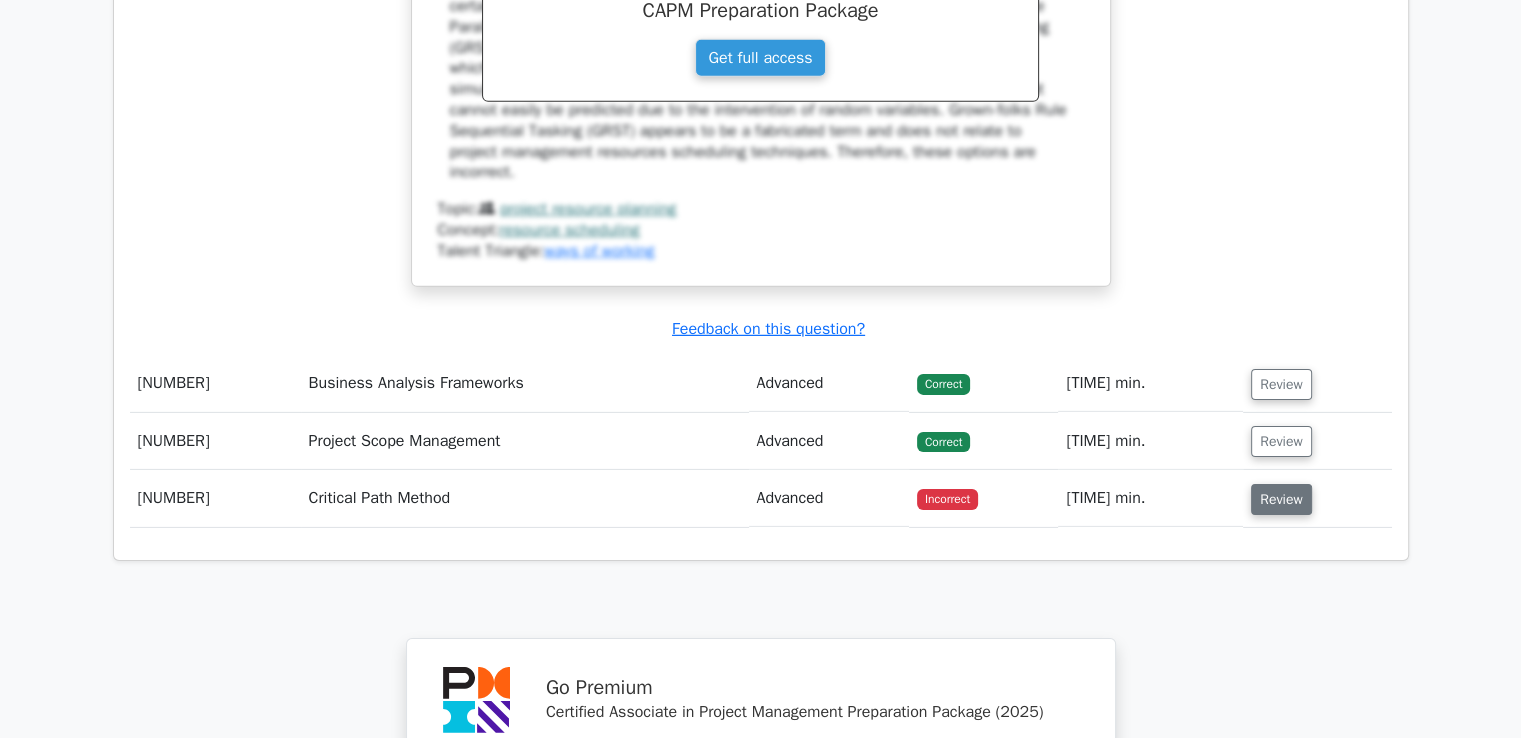 click on "Review" at bounding box center (1281, 499) 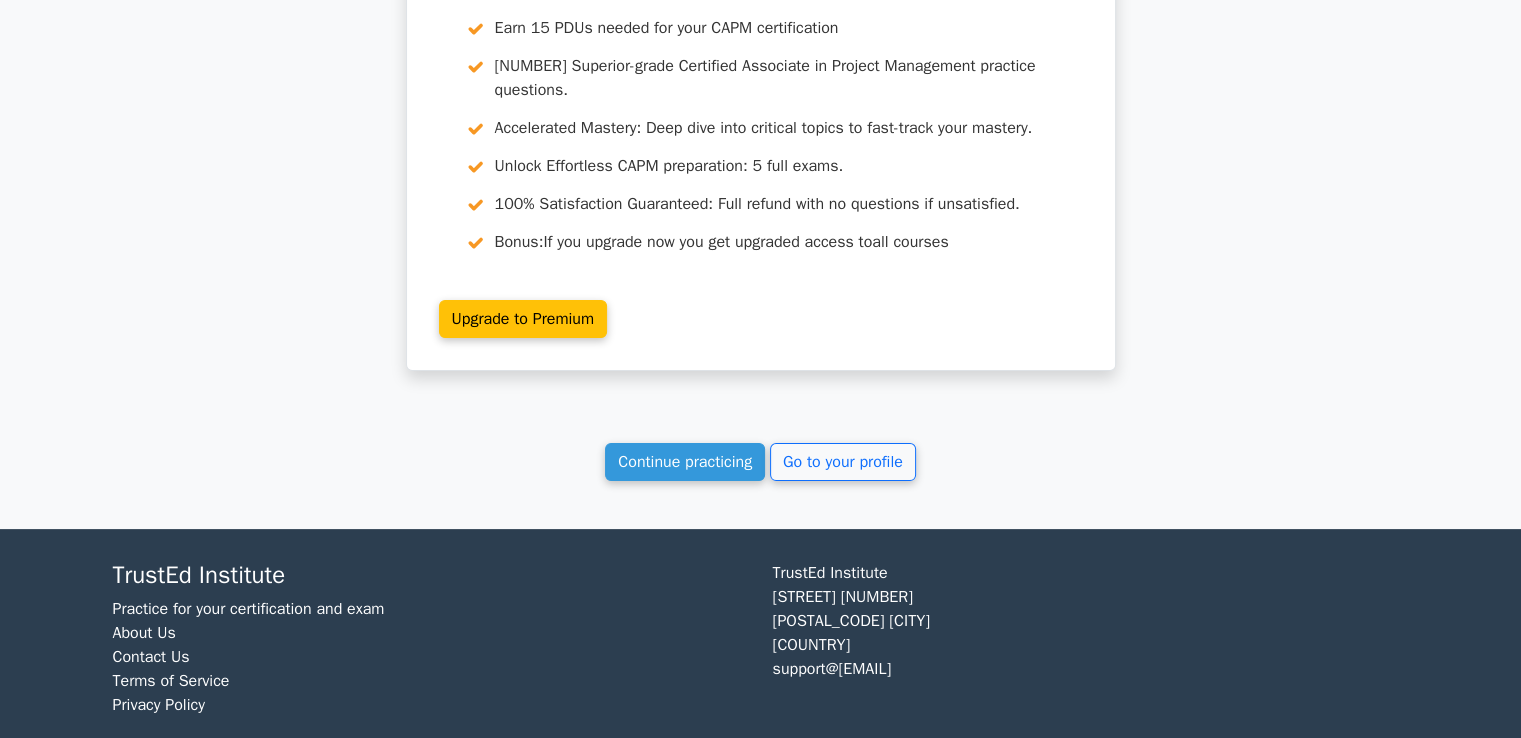 scroll, scrollTop: 7000, scrollLeft: 0, axis: vertical 